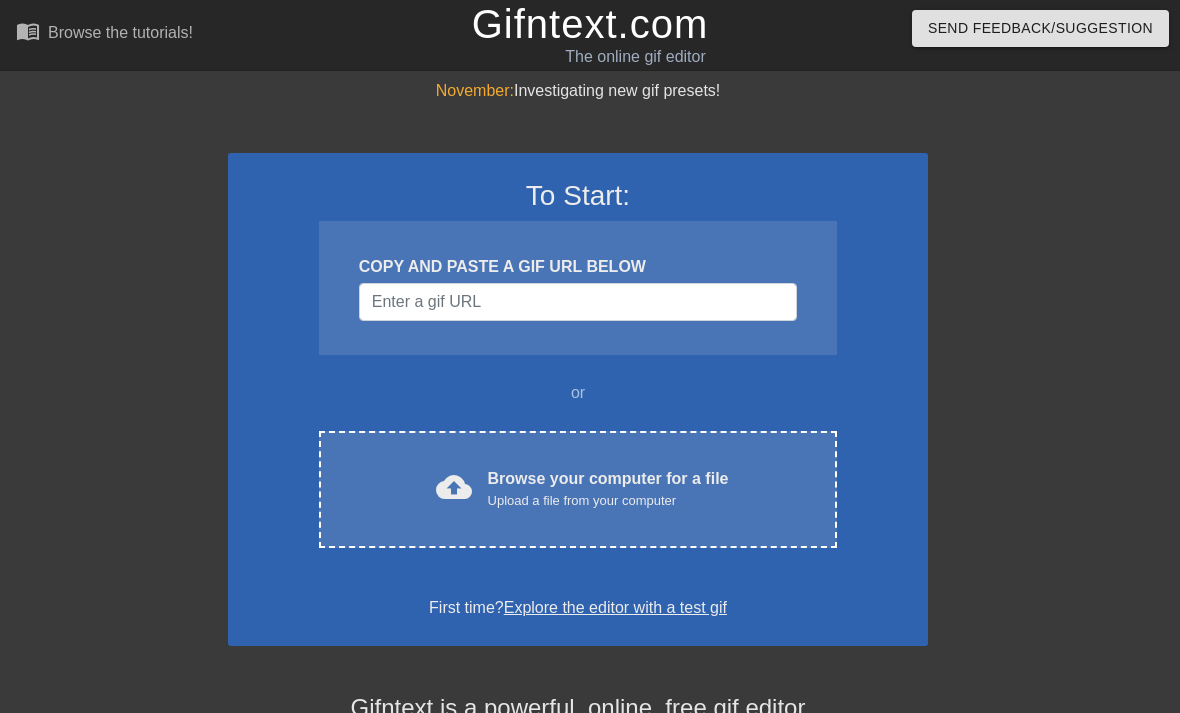 scroll, scrollTop: 0, scrollLeft: 0, axis: both 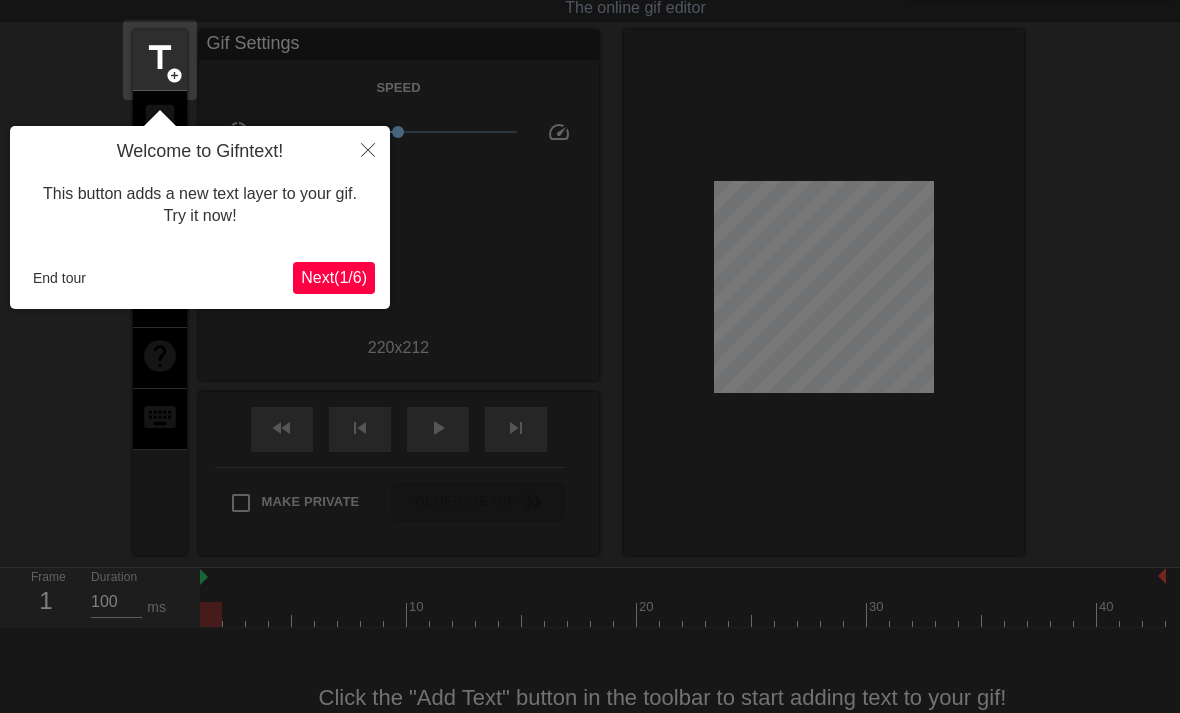 click at bounding box center [368, 149] 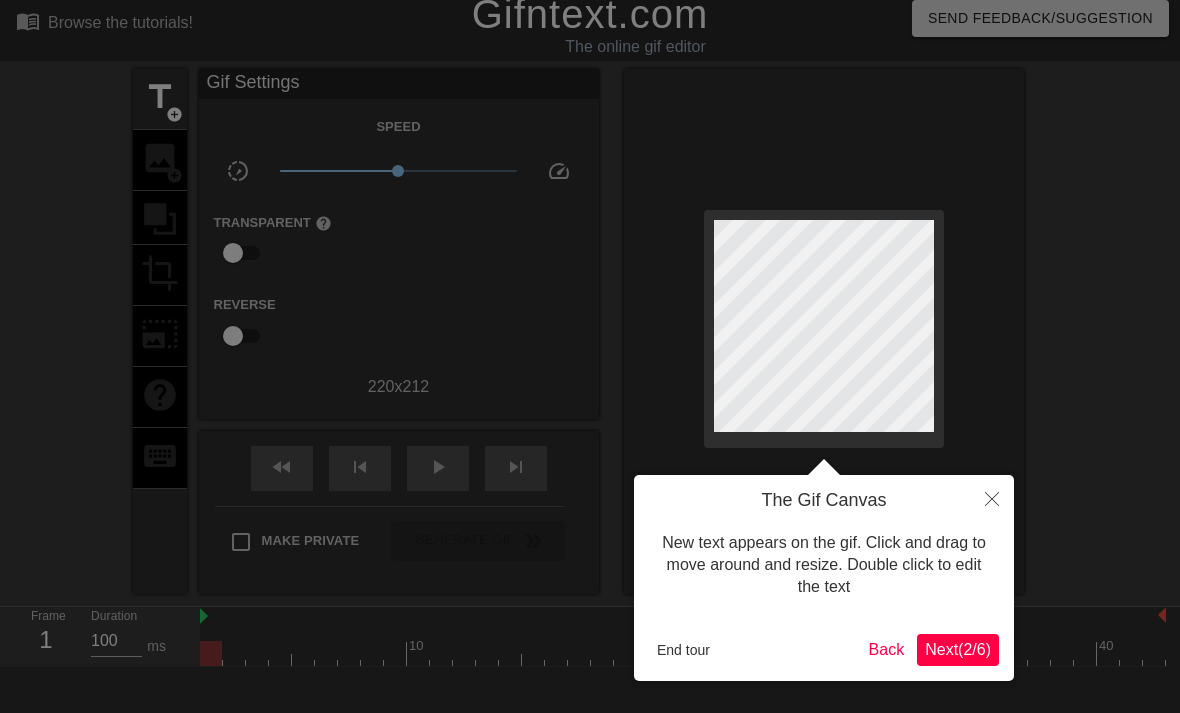 click at bounding box center [992, 498] 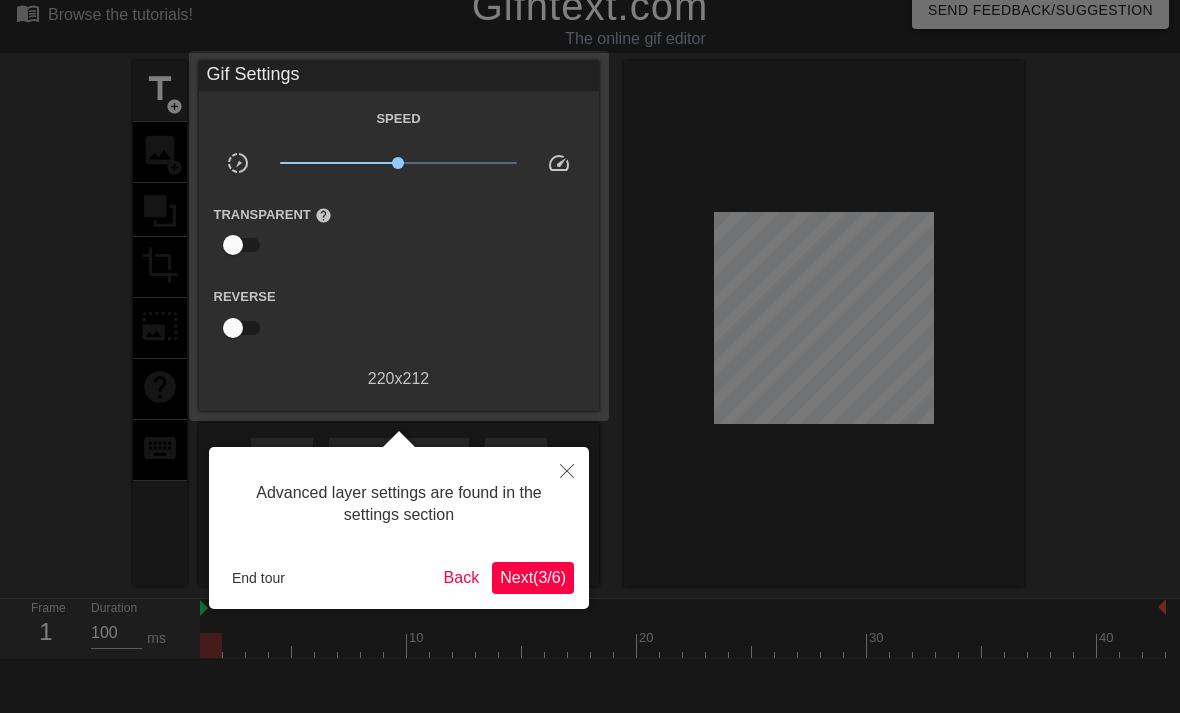 scroll, scrollTop: 49, scrollLeft: 0, axis: vertical 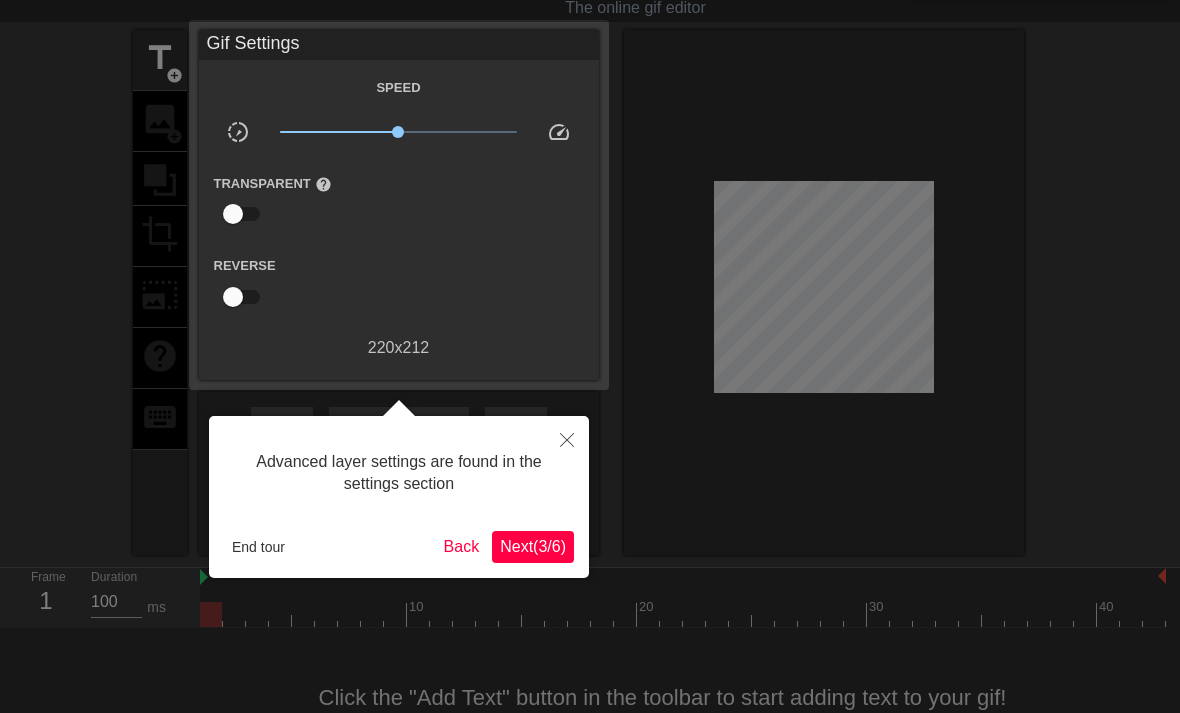 click at bounding box center [399, 408] 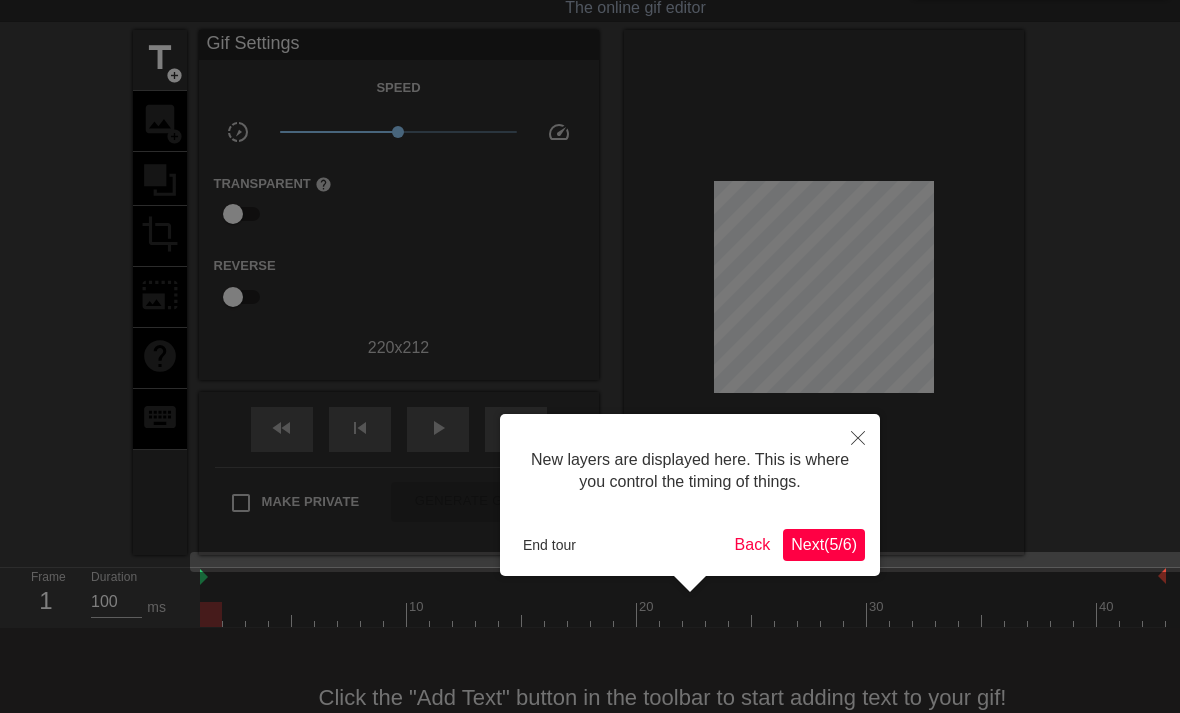 click 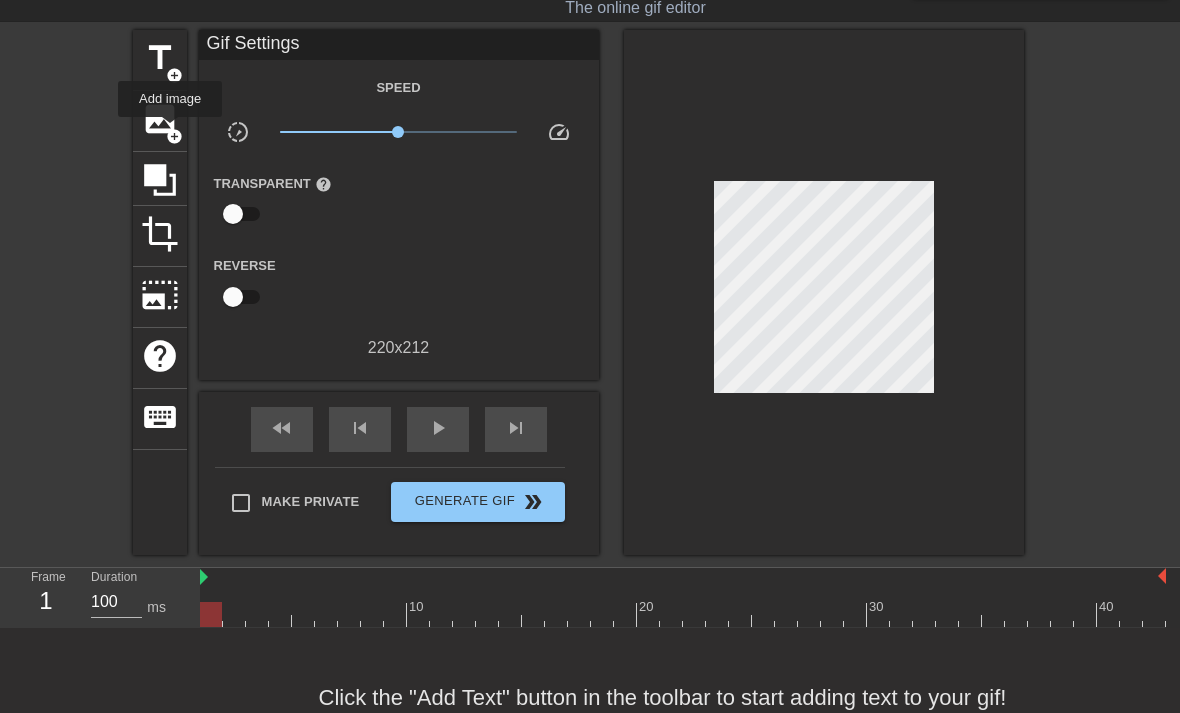 click on "add_circle" at bounding box center (174, 136) 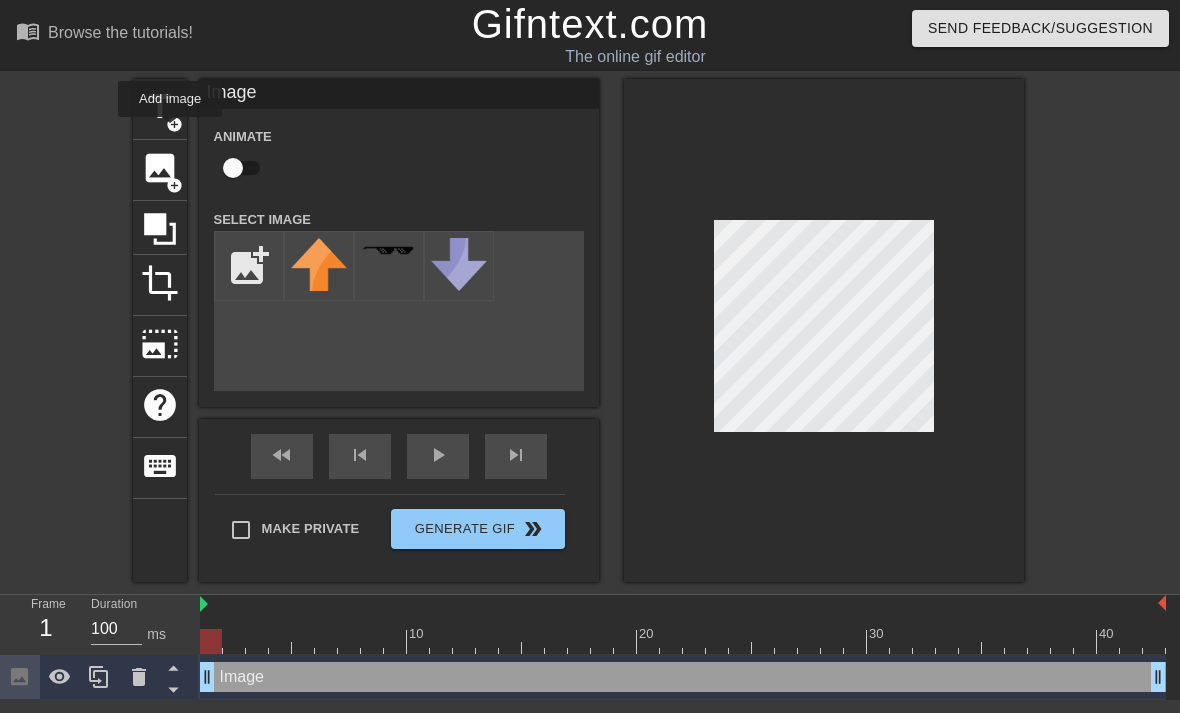 scroll, scrollTop: 0, scrollLeft: 0, axis: both 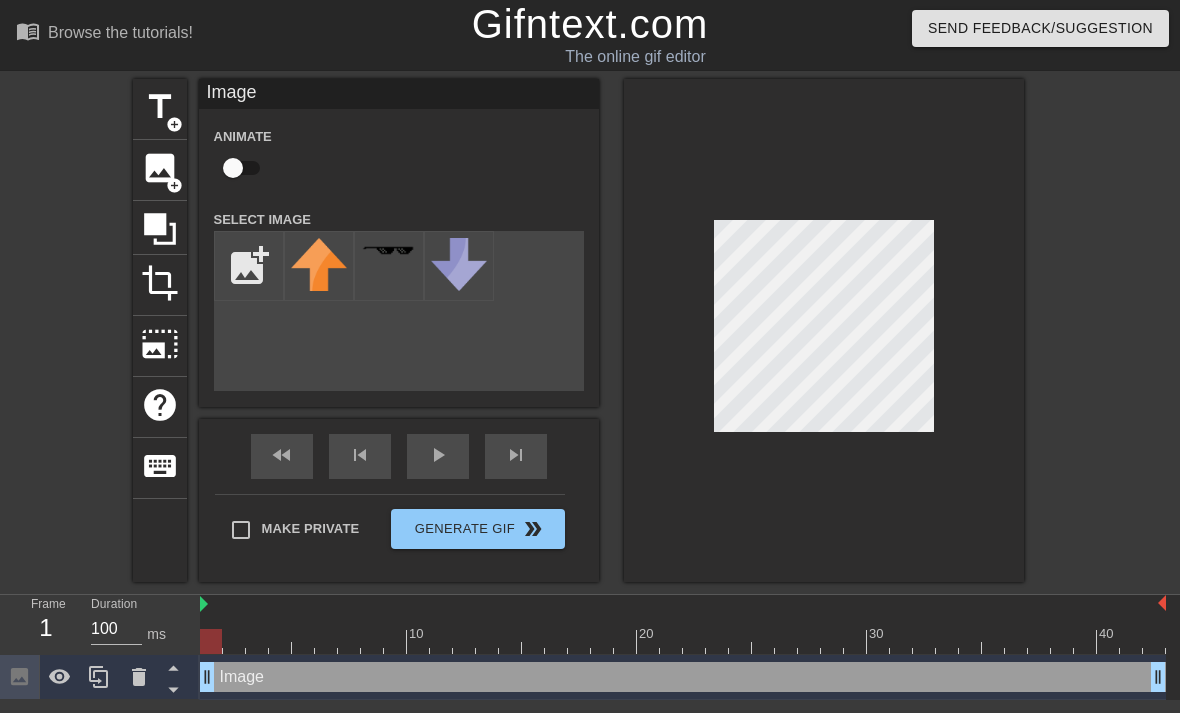 click at bounding box center [249, 266] 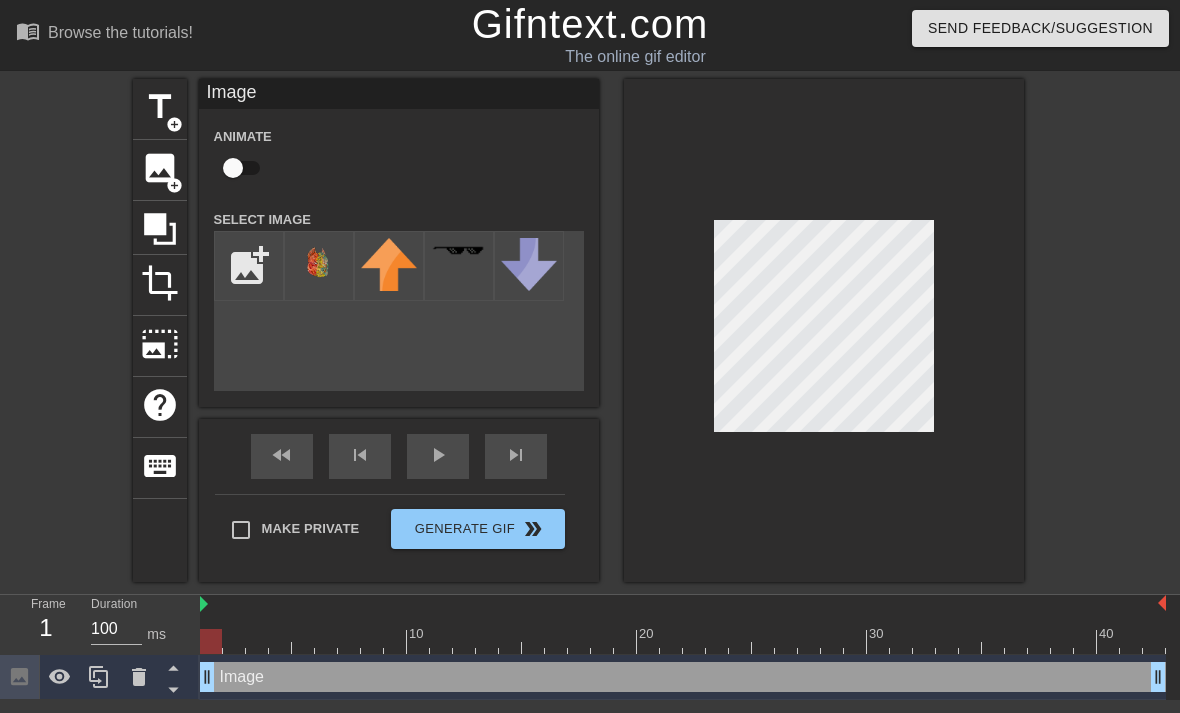 click at bounding box center [319, 275] 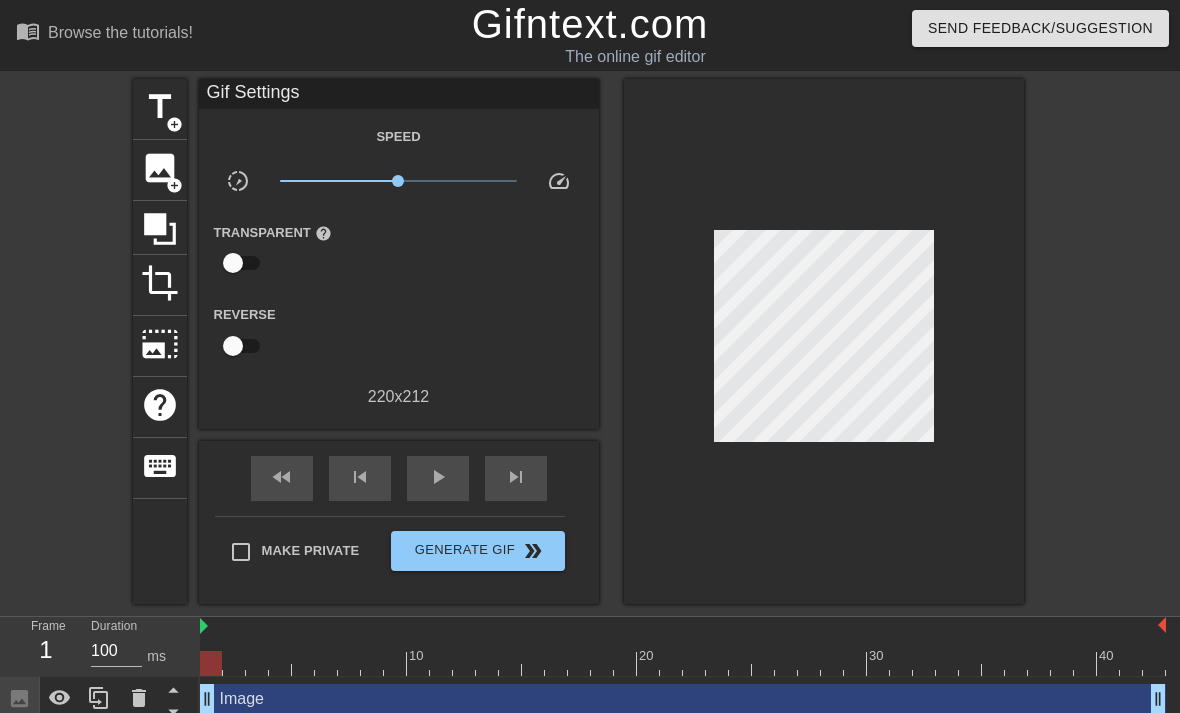 click on "image" at bounding box center (160, 168) 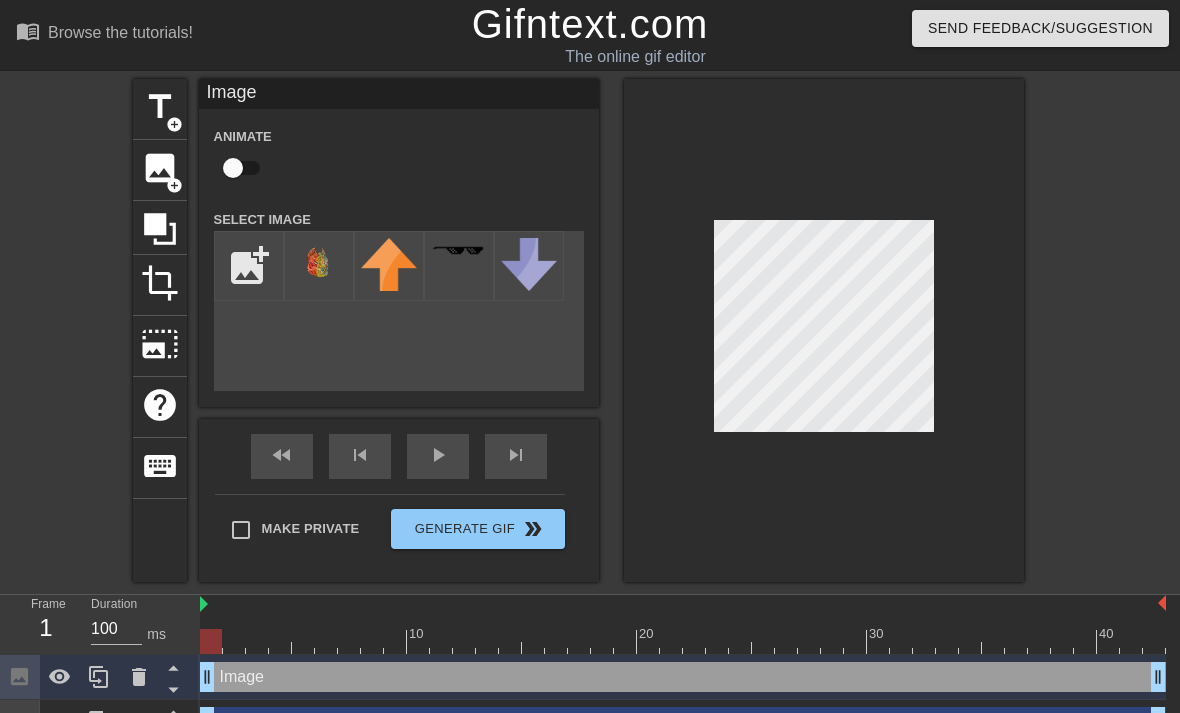 click at bounding box center (319, 275) 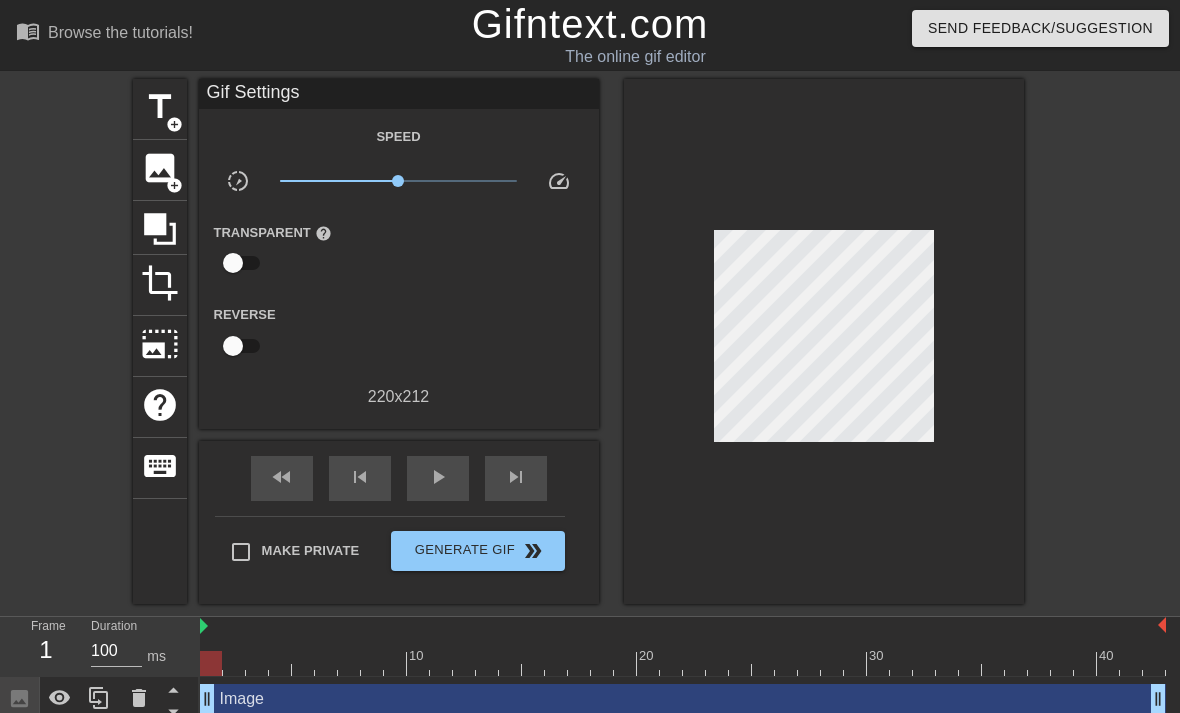 click on "title add_circle image add_circle crop photo_size_select_large help keyboard Gif Settings Speed slow_motion_video x1.00 speed Transparent help Reverse 220  x  212 fast_rewind skip_previous play_arrow skip_next Make Private Generate Gif double_arrow" at bounding box center (590, 341) 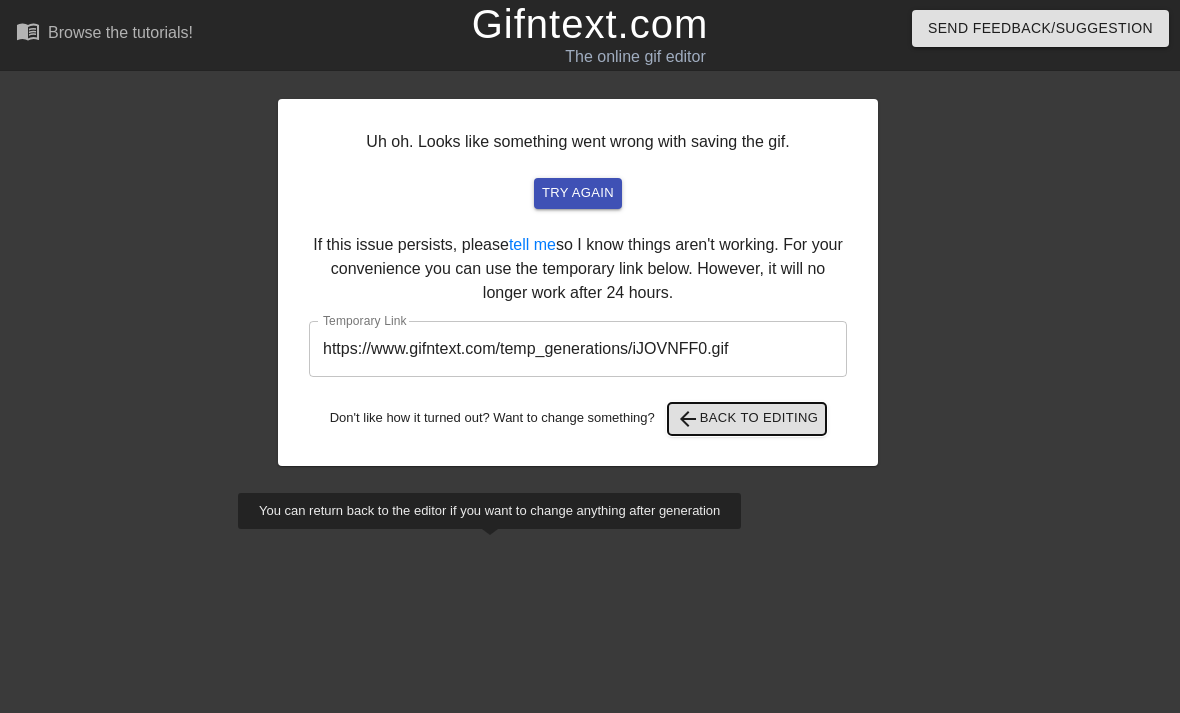 click on "arrow_back Back to Editing" at bounding box center (747, 419) 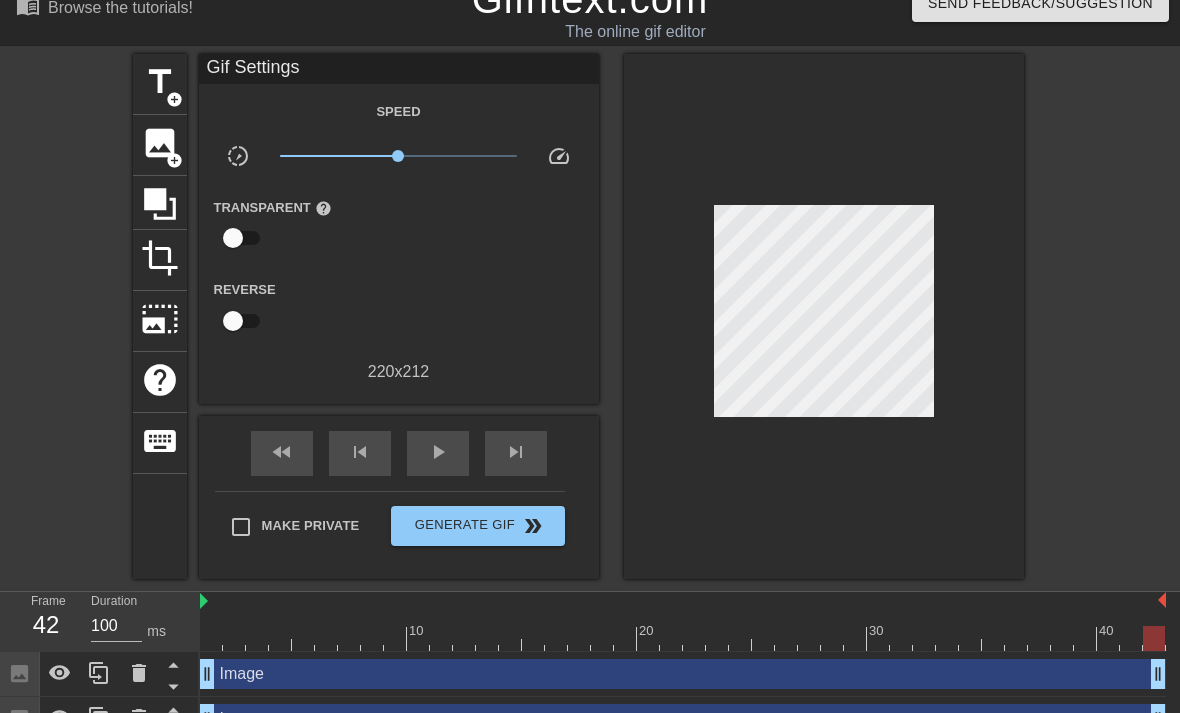 scroll, scrollTop: 57, scrollLeft: 0, axis: vertical 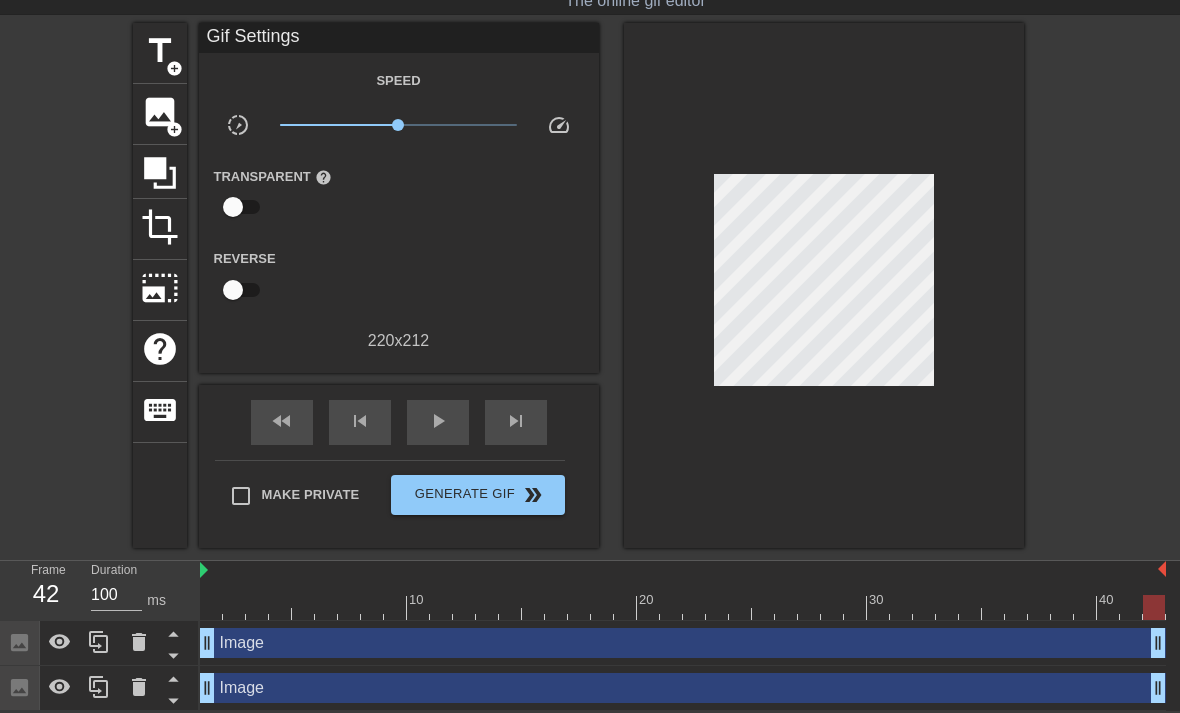 click on "Image drag_handle drag_handle" at bounding box center [683, 688] 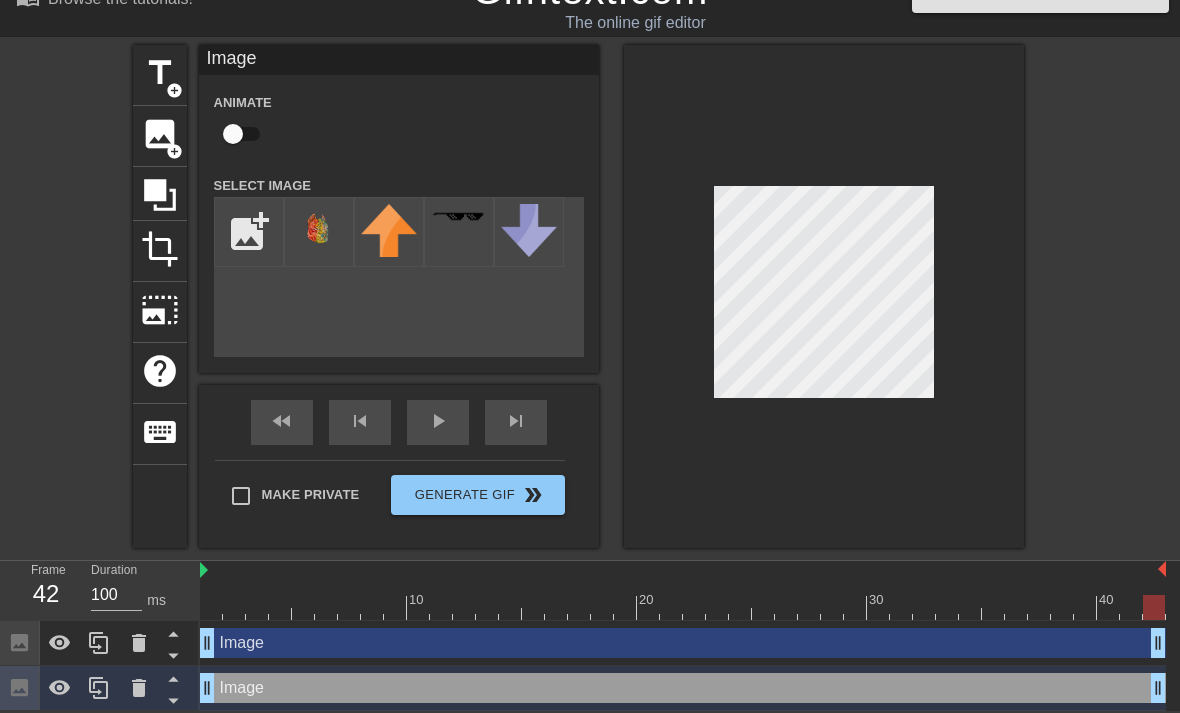 click 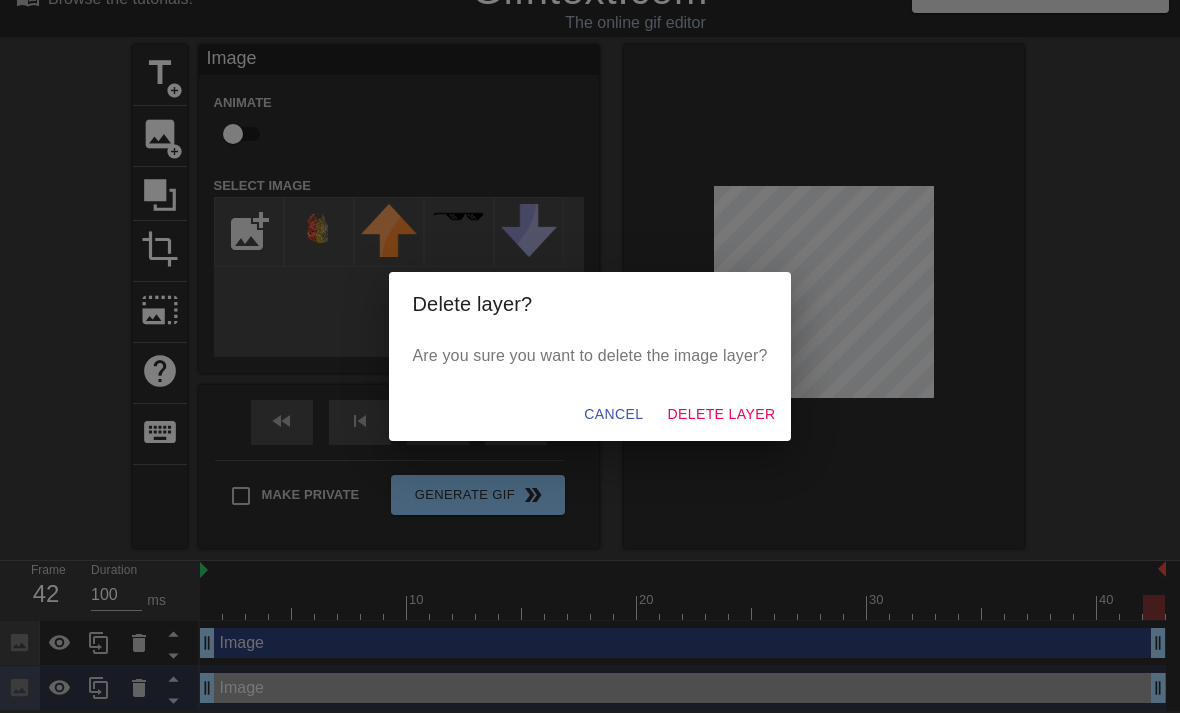 click on "Delete Layer" at bounding box center (721, 414) 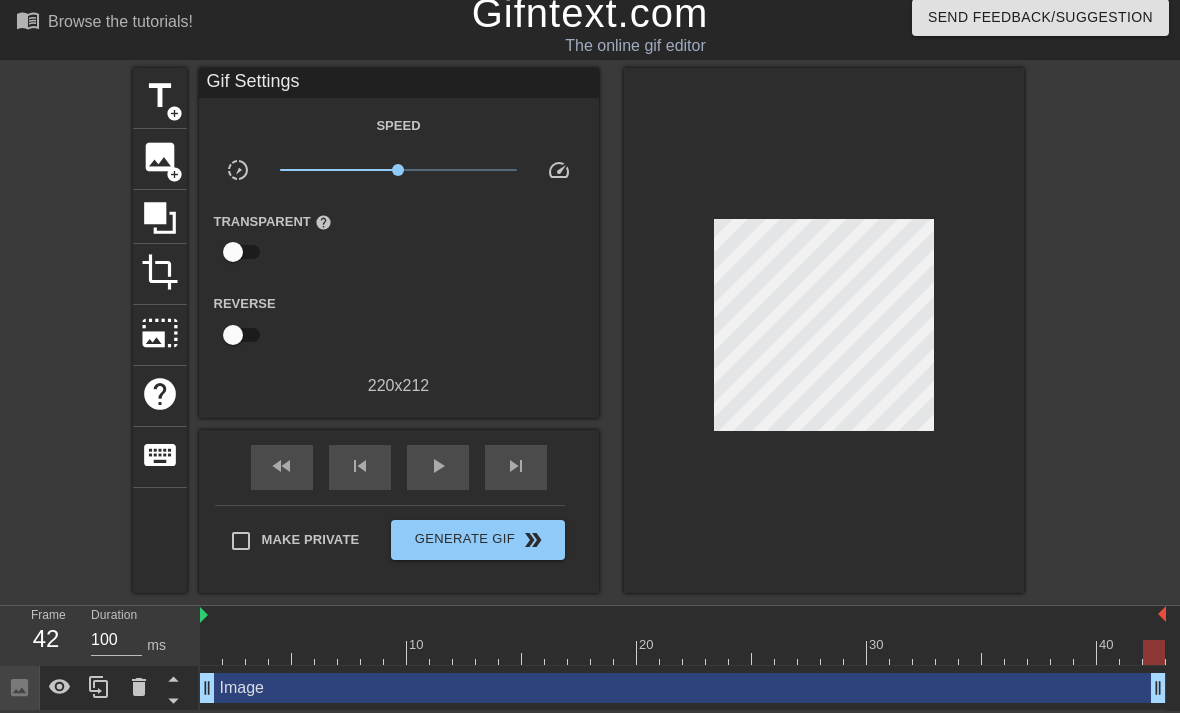 scroll, scrollTop: 12, scrollLeft: 0, axis: vertical 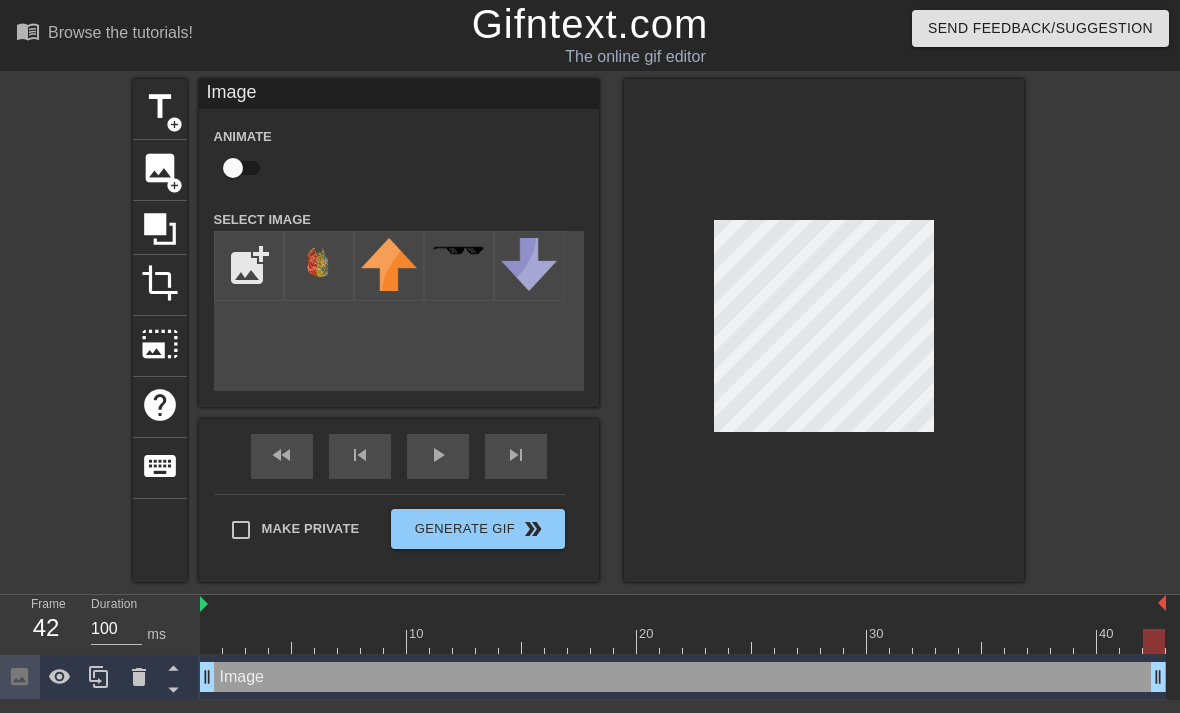 click at bounding box center [319, 275] 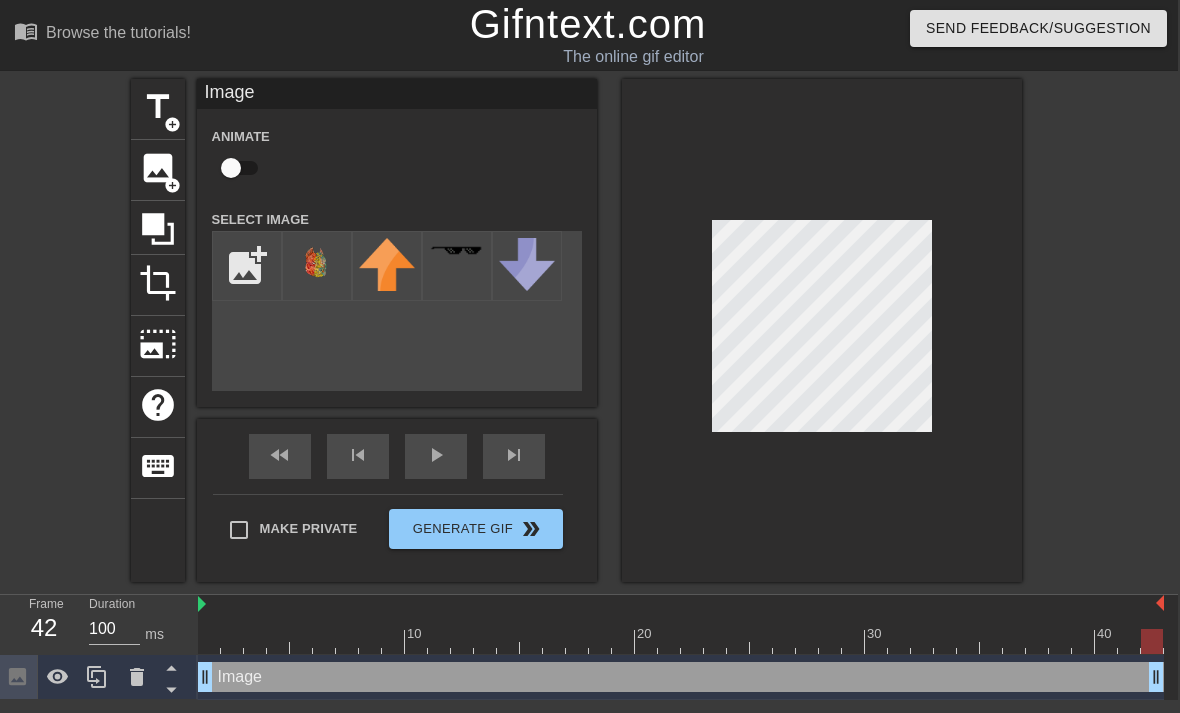 scroll, scrollTop: 0, scrollLeft: 0, axis: both 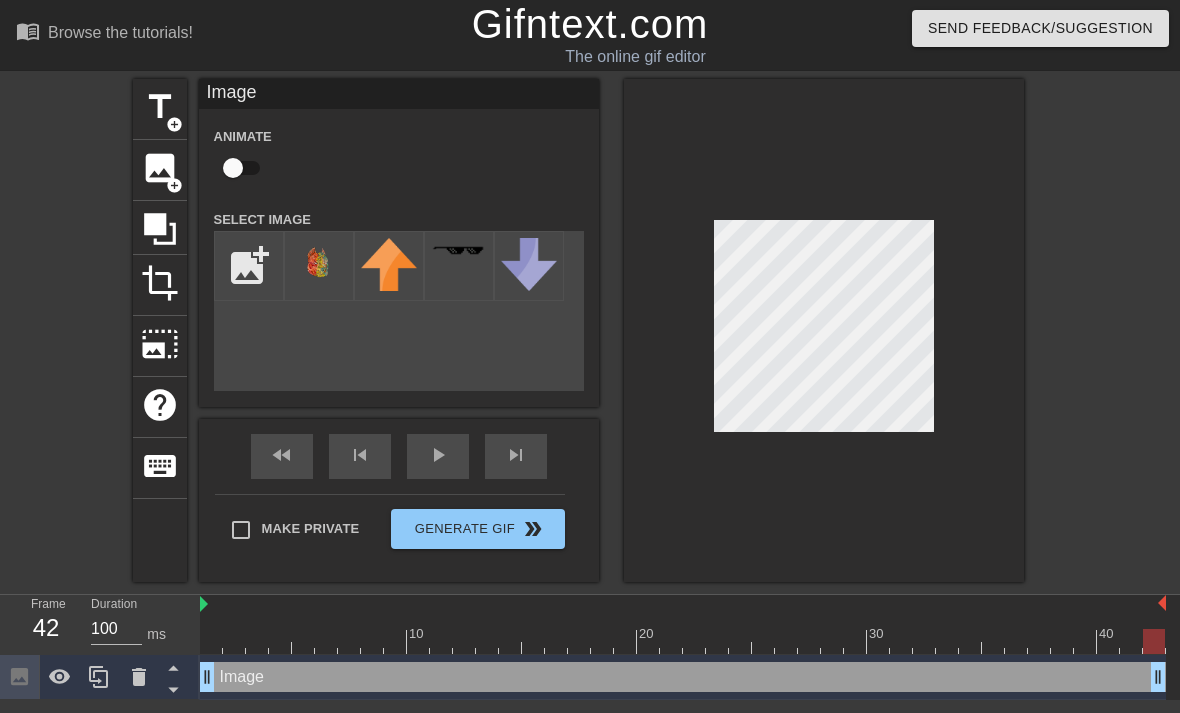 click at bounding box center [319, 275] 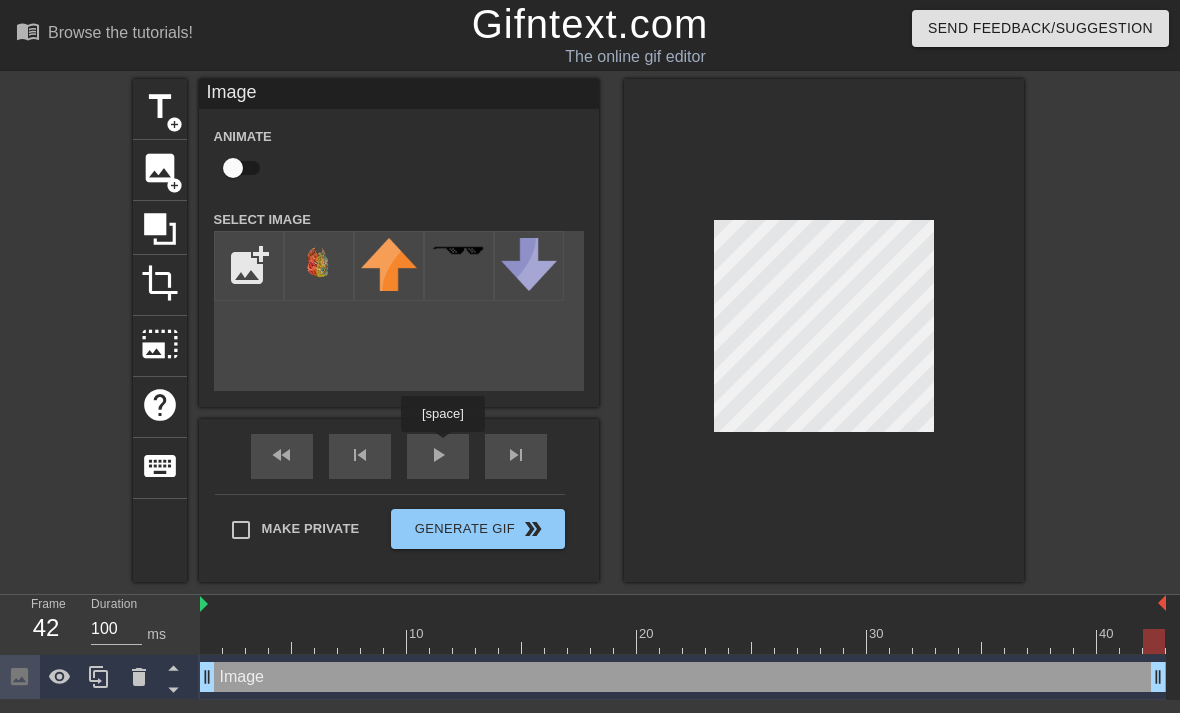 click on "fast_rewind skip_previous play_arrow skip_next" at bounding box center (399, 456) 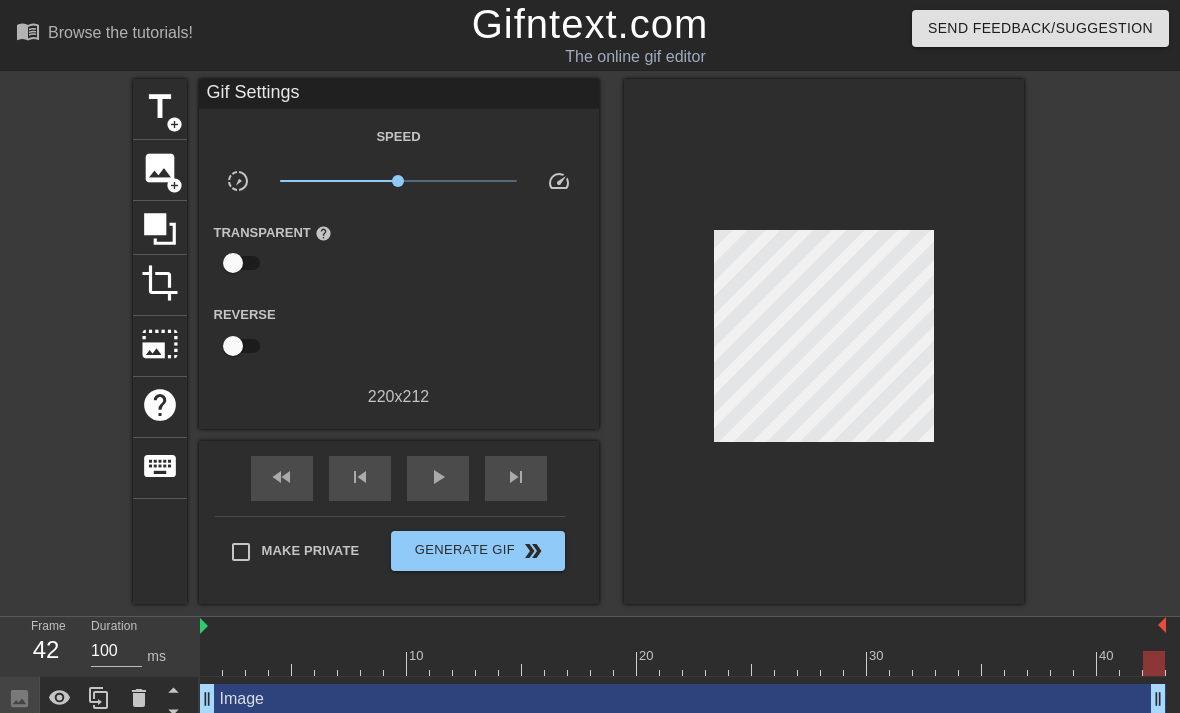 click on "play_arrow" at bounding box center [438, 478] 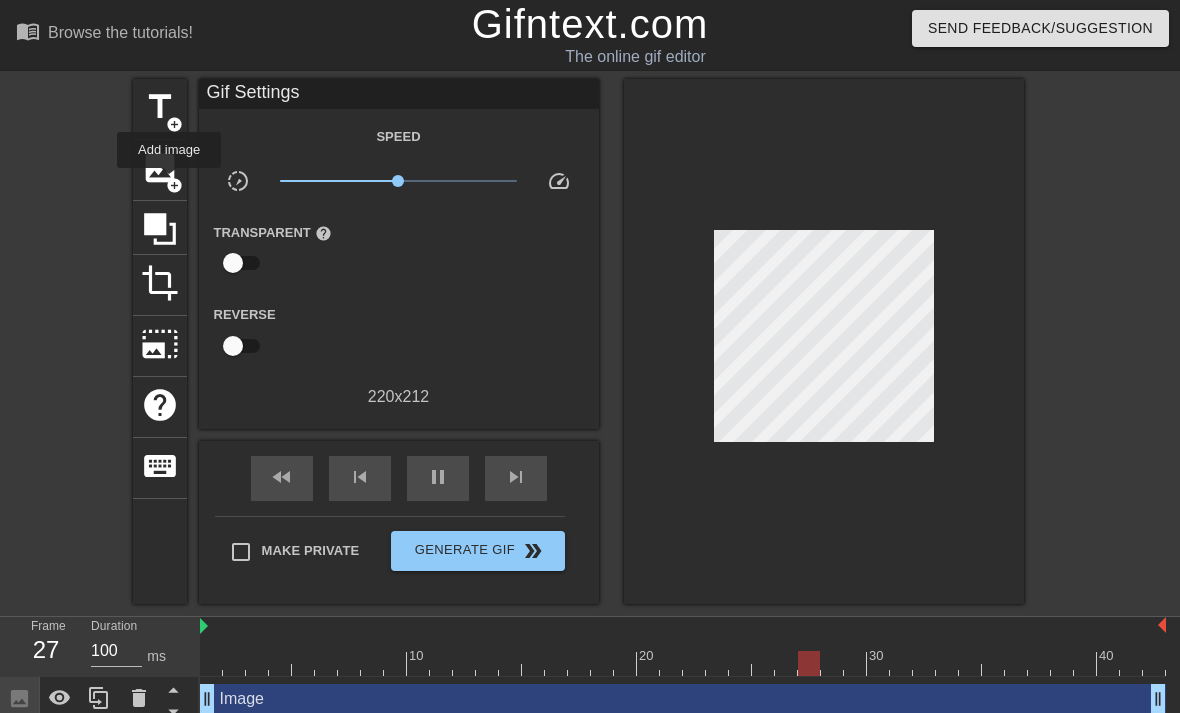click on "add_circle" at bounding box center [174, 185] 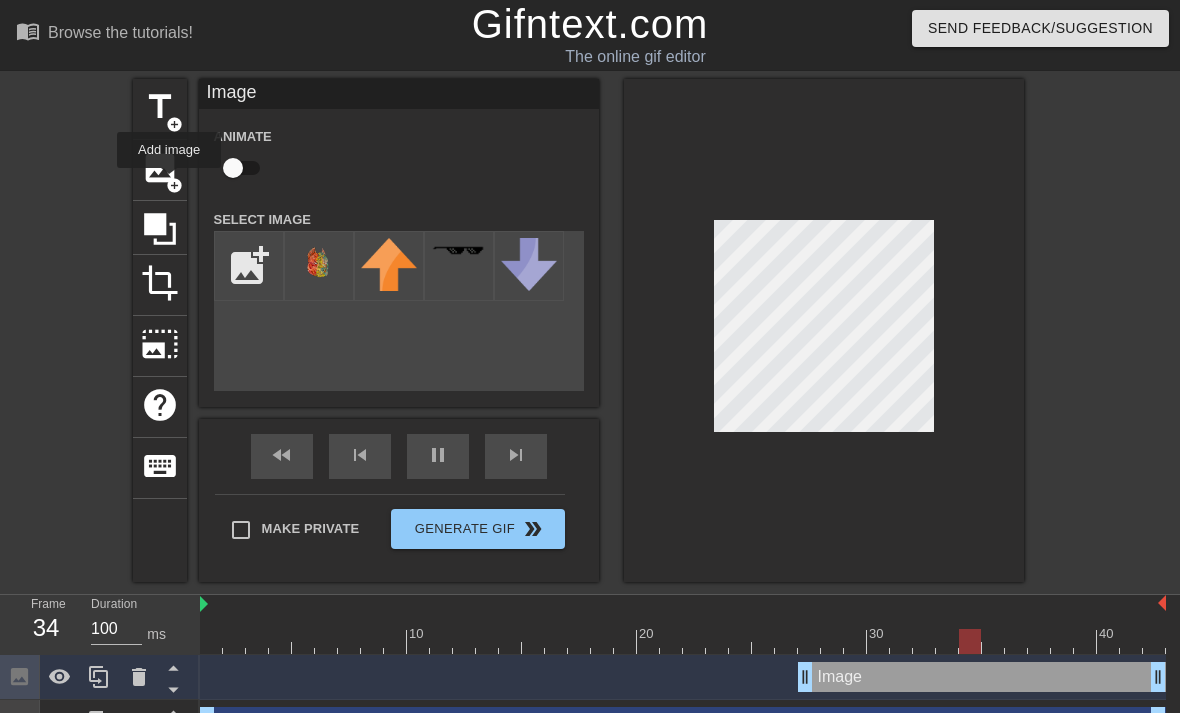 click at bounding box center [319, 275] 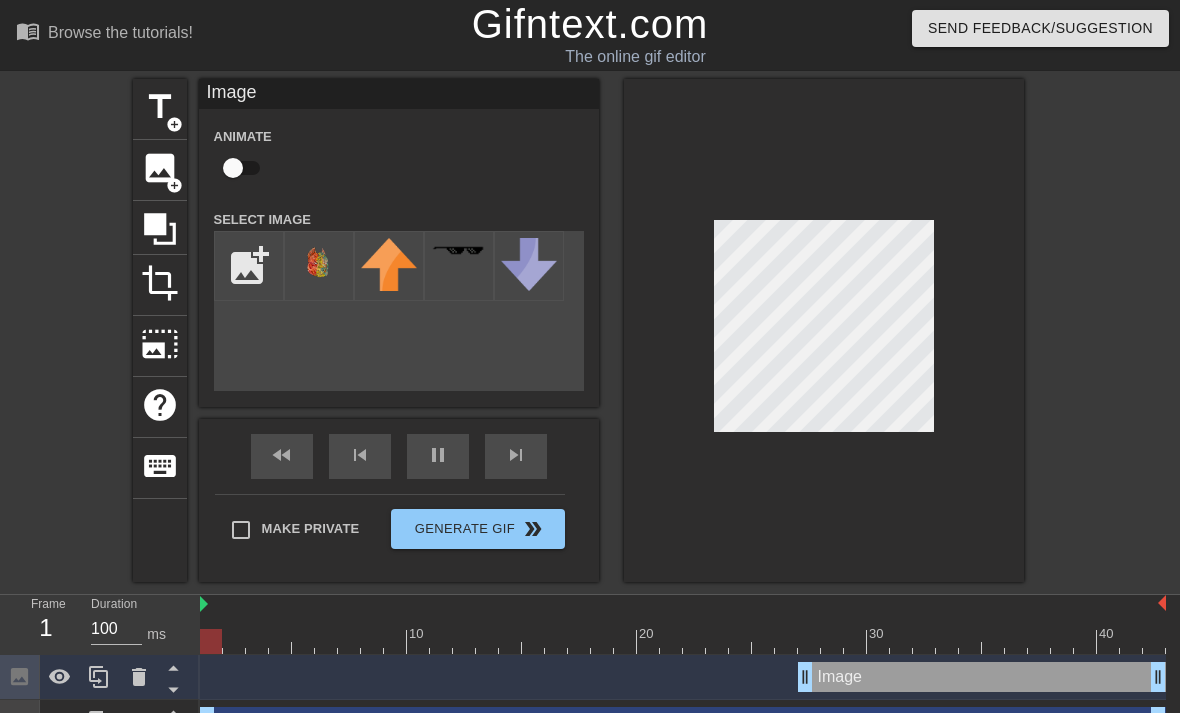 click at bounding box center (319, 275) 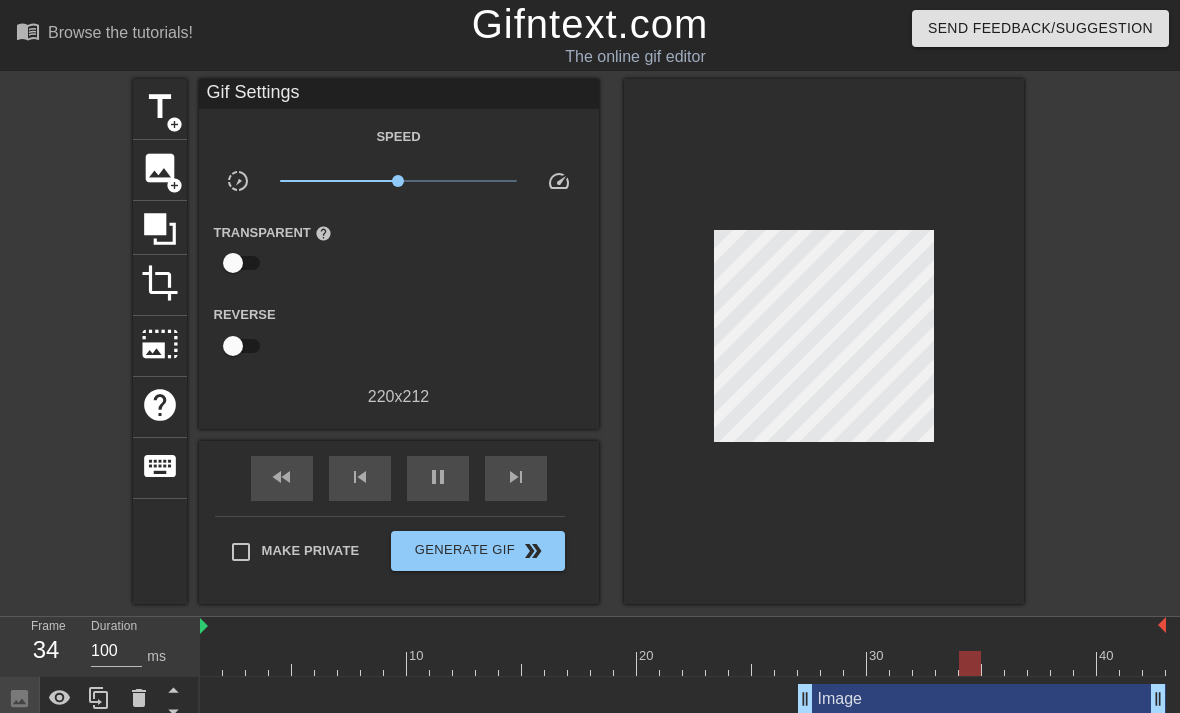 click on "add_circle" at bounding box center (174, 185) 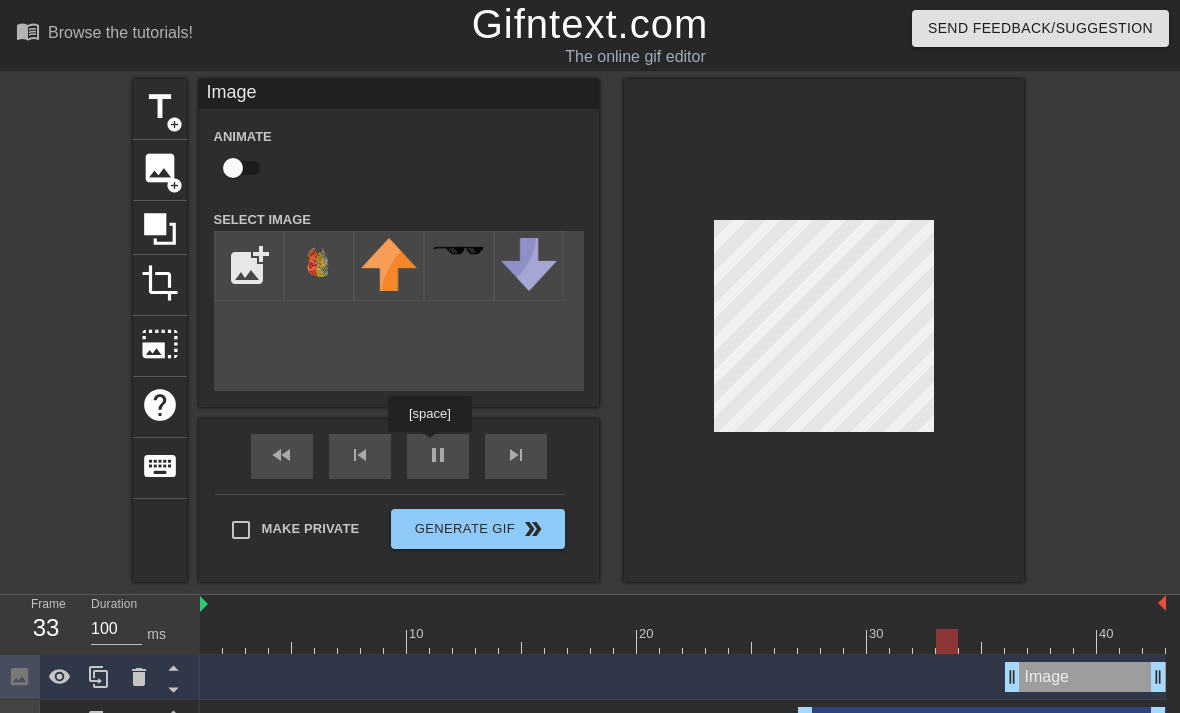 click on "fast_rewind skip_previous pause skip_next" at bounding box center [399, 456] 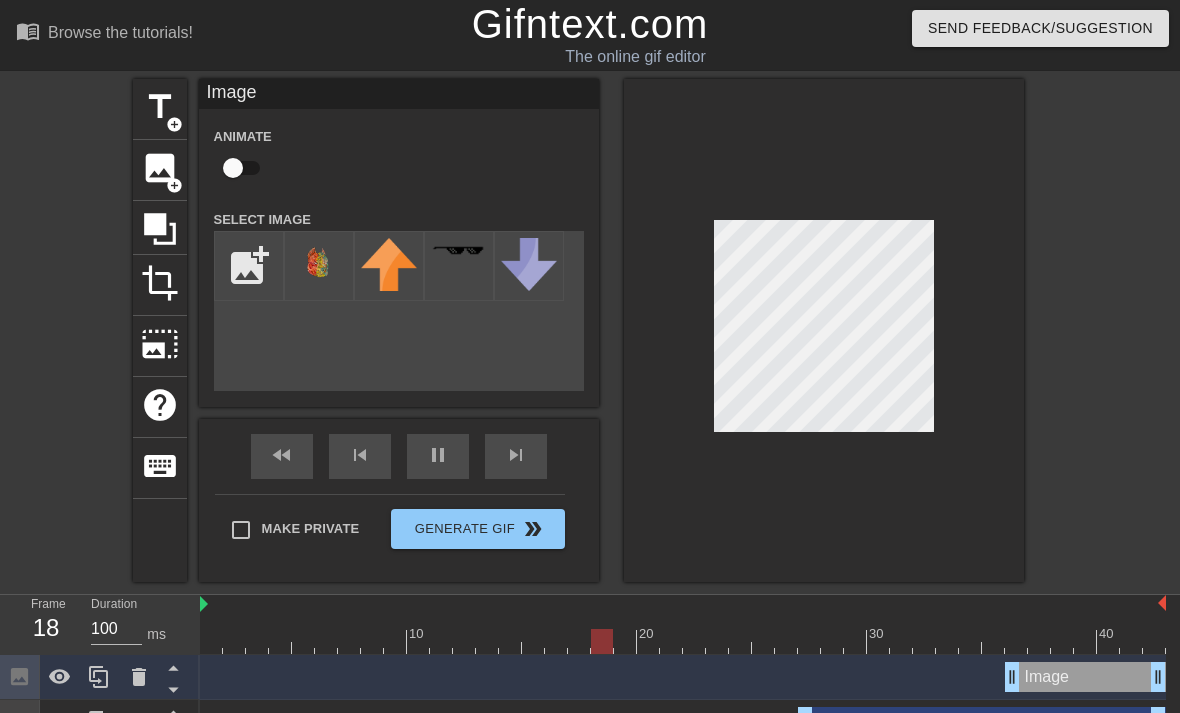 click at bounding box center (824, 330) 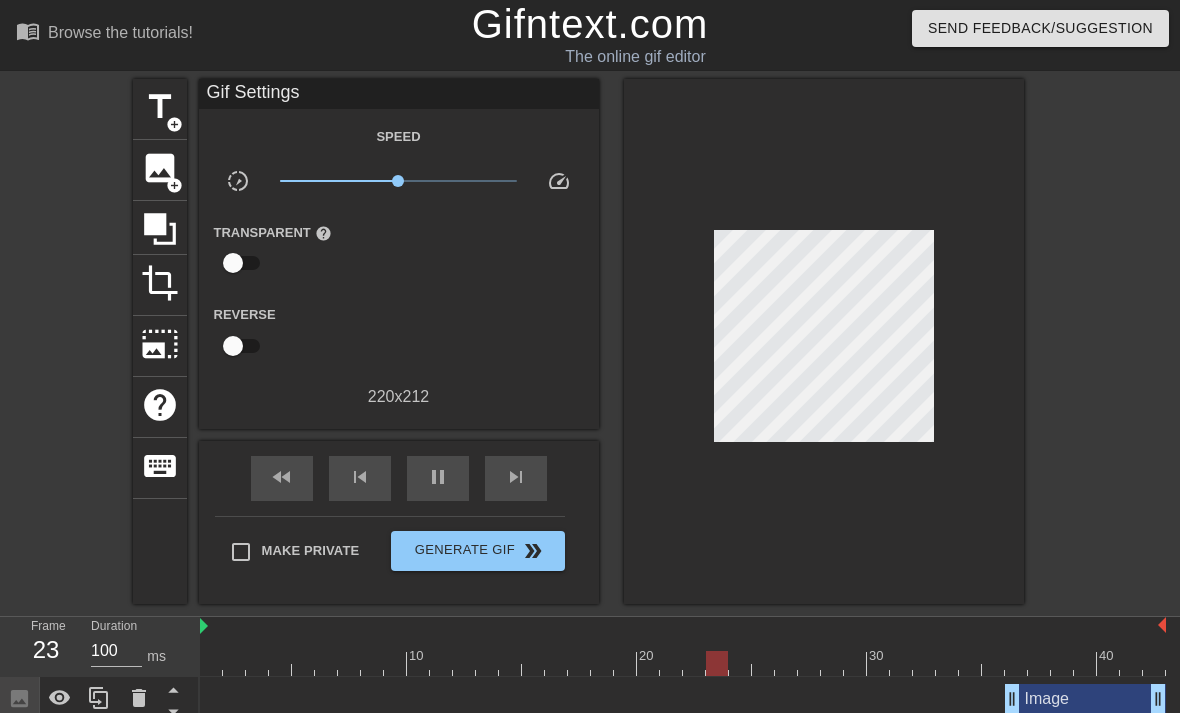click on "title add_circle image add_circle crop photo_size_select_large help keyboard Gif Settings Speed slow_motion_video x1.00 speed Transparent help Reverse 220  x  212 fast_rewind skip_previous pause skip_next Make Private Generate Gif double_arrow" at bounding box center (590, 341) 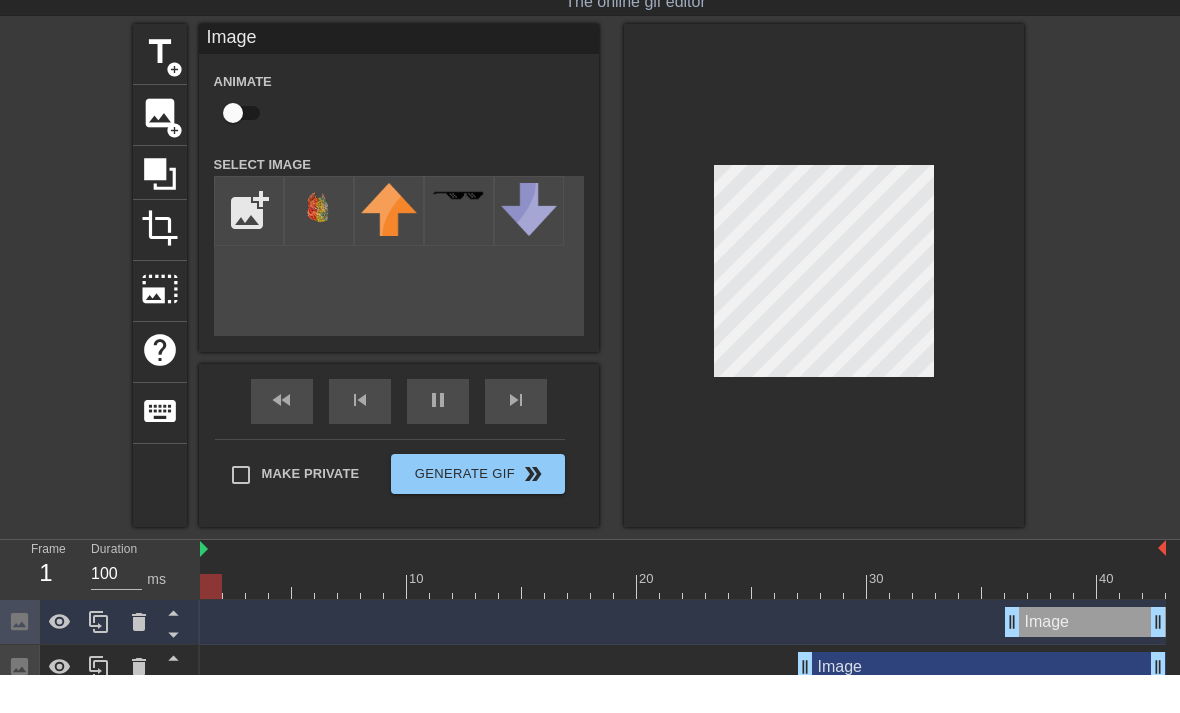 scroll, scrollTop: 16, scrollLeft: 0, axis: vertical 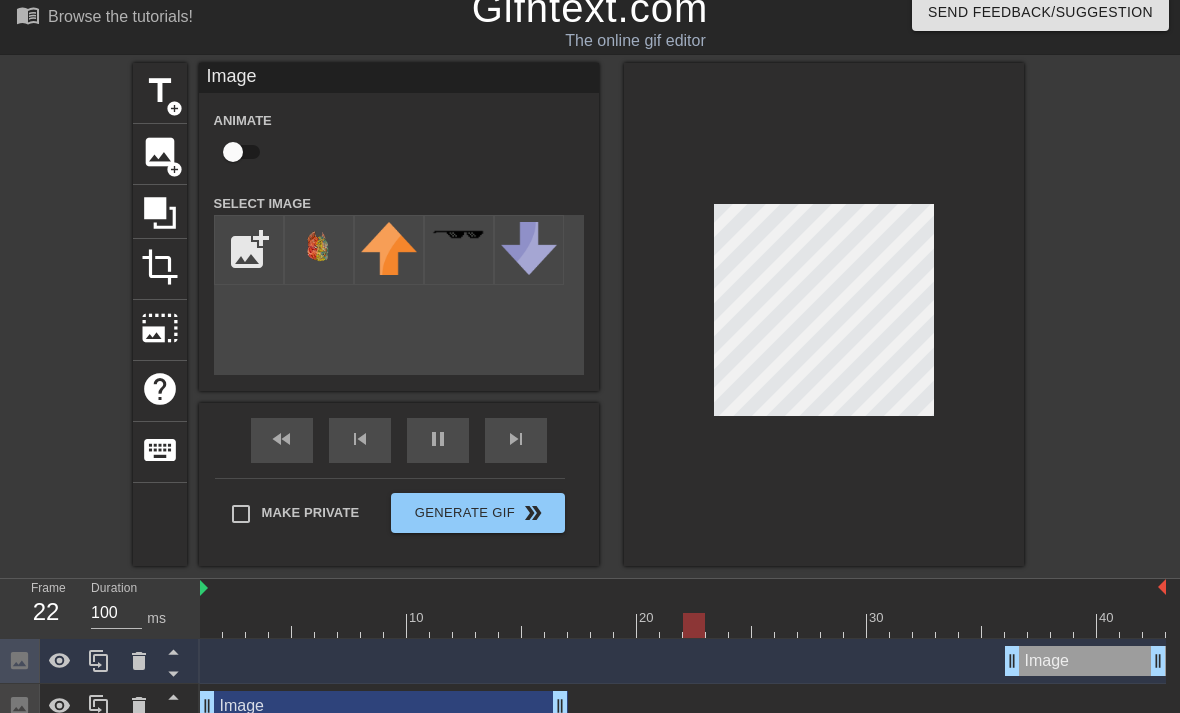 click on "10                                         20                                         30                                         40             Image drag_handle drag_handle   Image drag_handle drag_handle   Image drag_handle drag_handle" at bounding box center [690, 676] 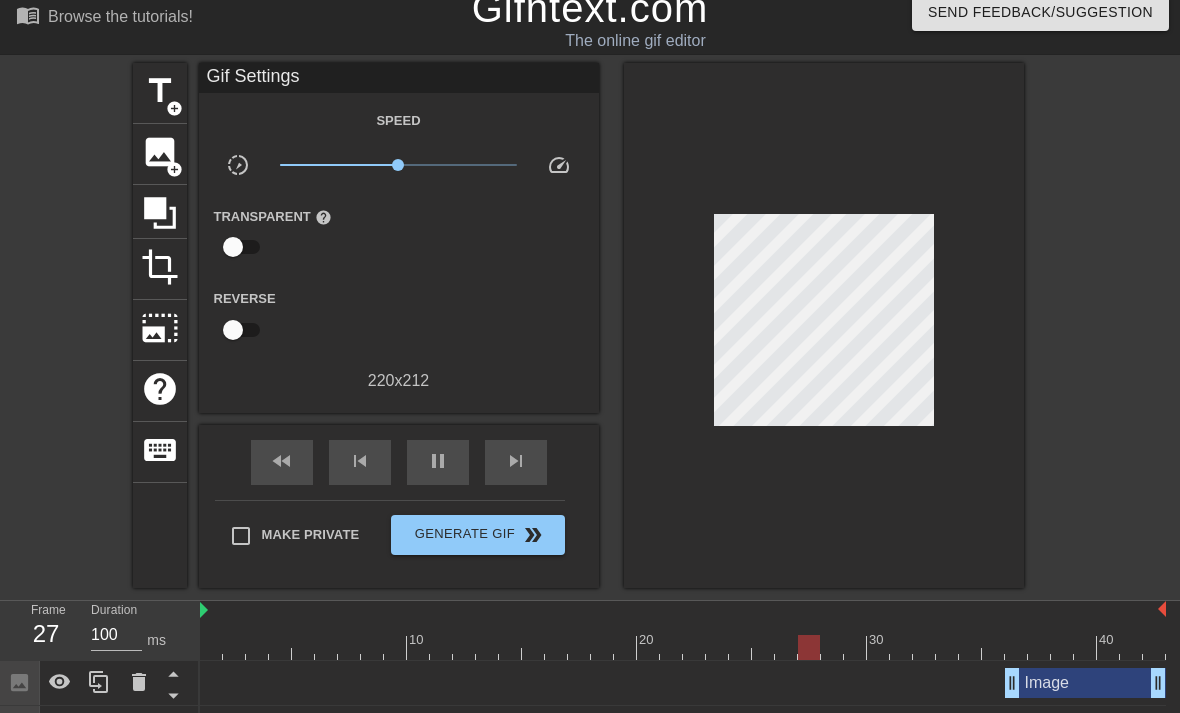 click on "Image drag_handle drag_handle" at bounding box center [683, 683] 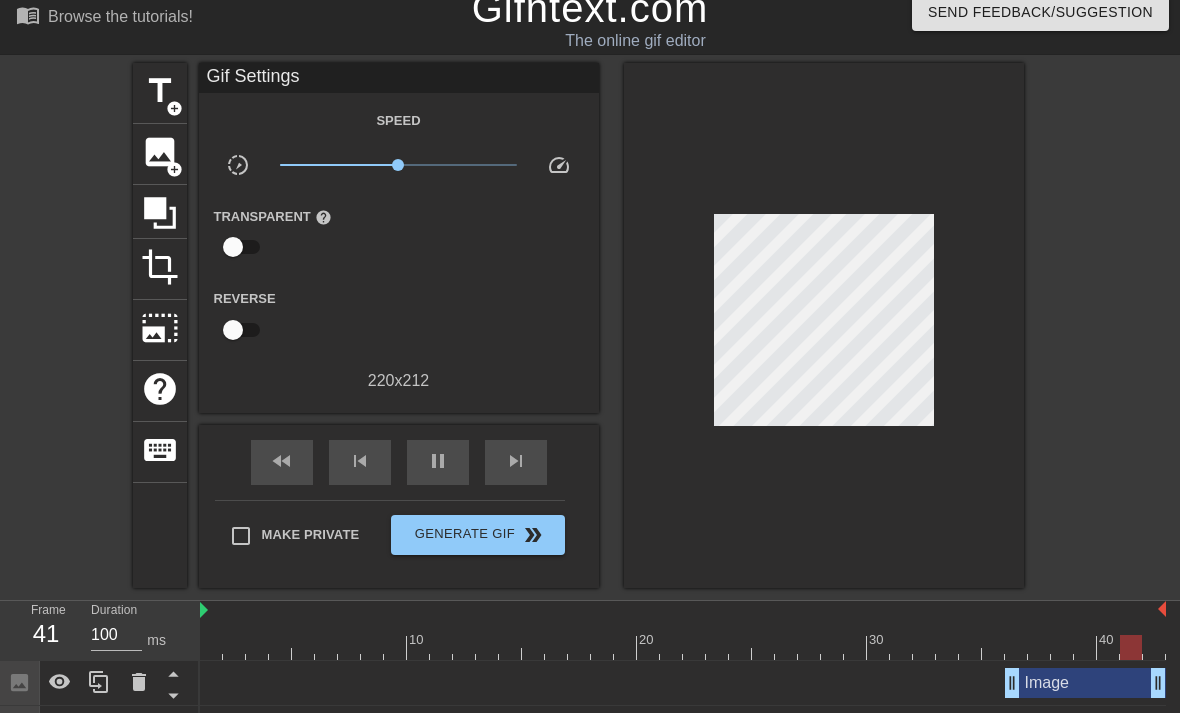 click 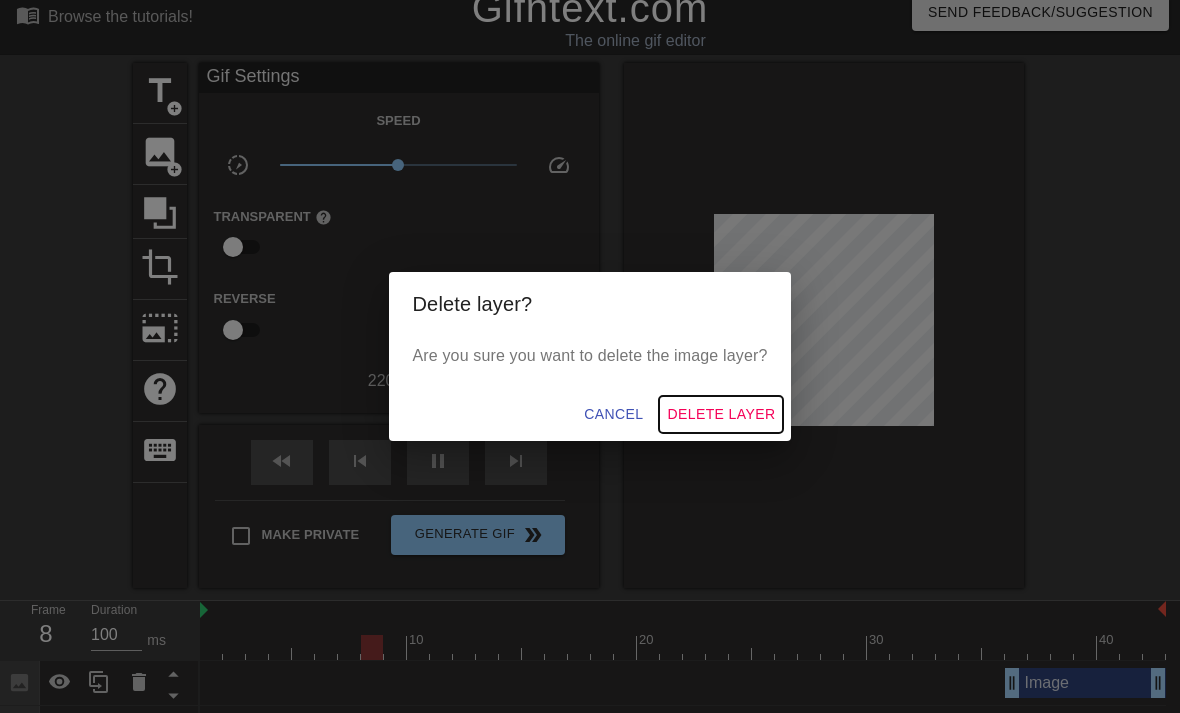 click on "Delete Layer" at bounding box center [721, 414] 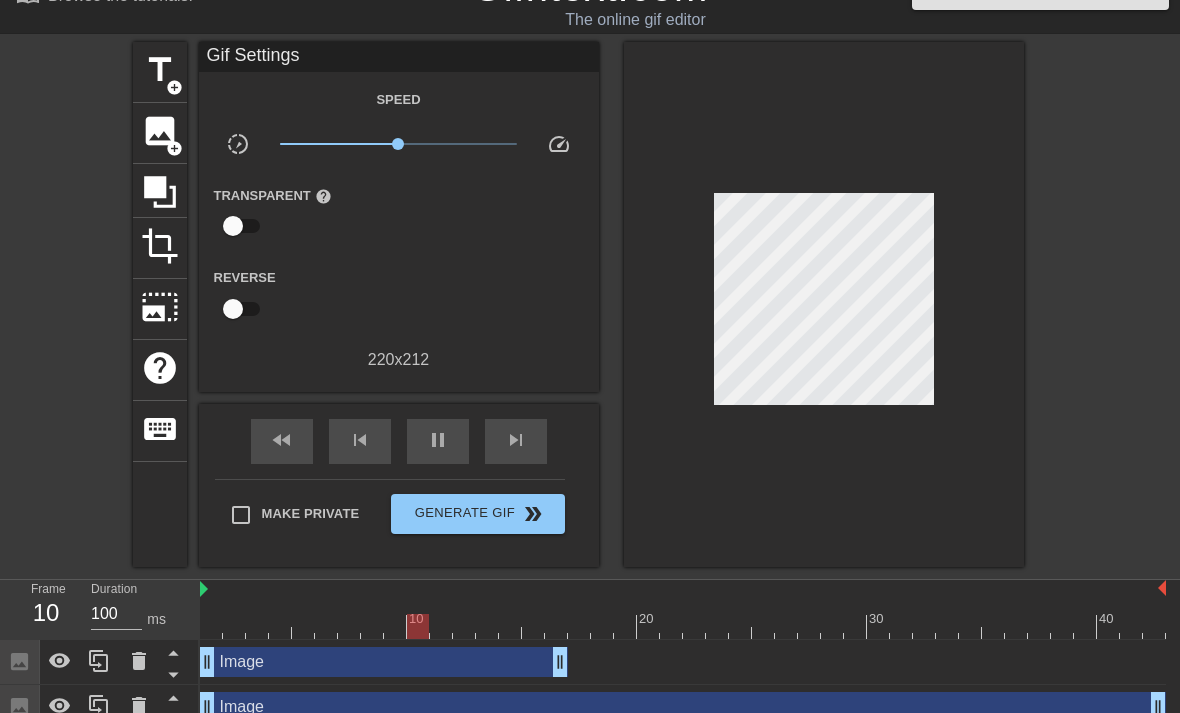 scroll, scrollTop: 57, scrollLeft: 0, axis: vertical 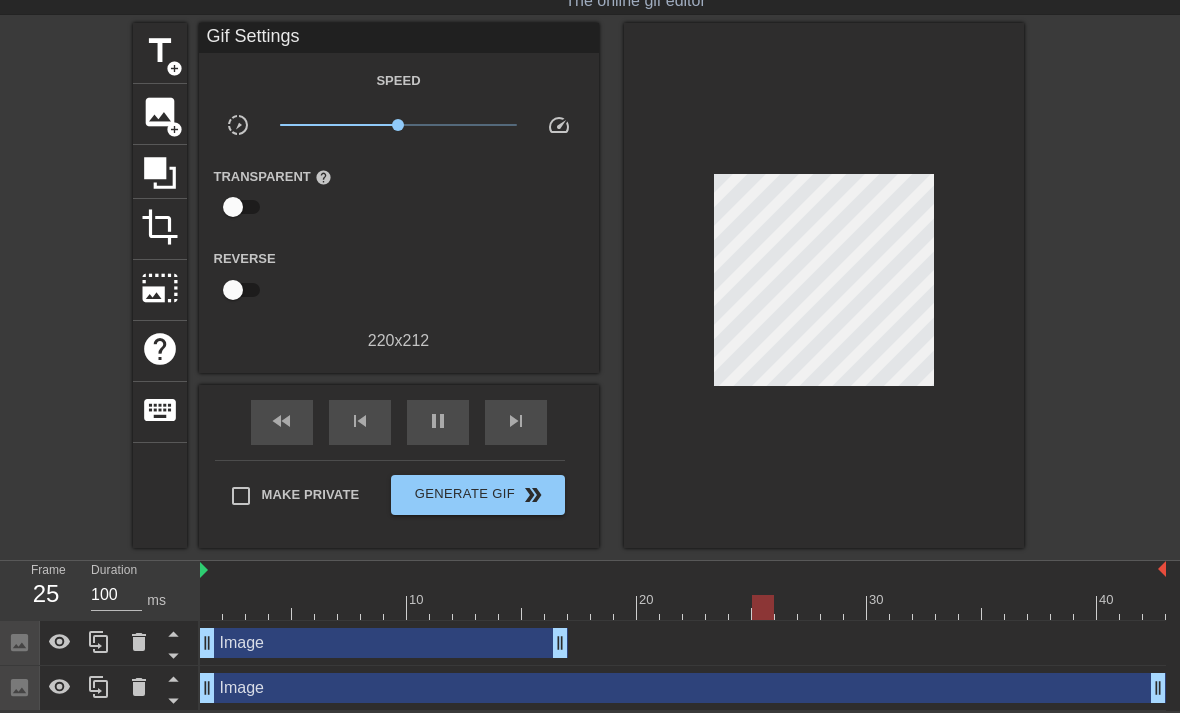 click on "Image drag_handle drag_handle" at bounding box center (384, 643) 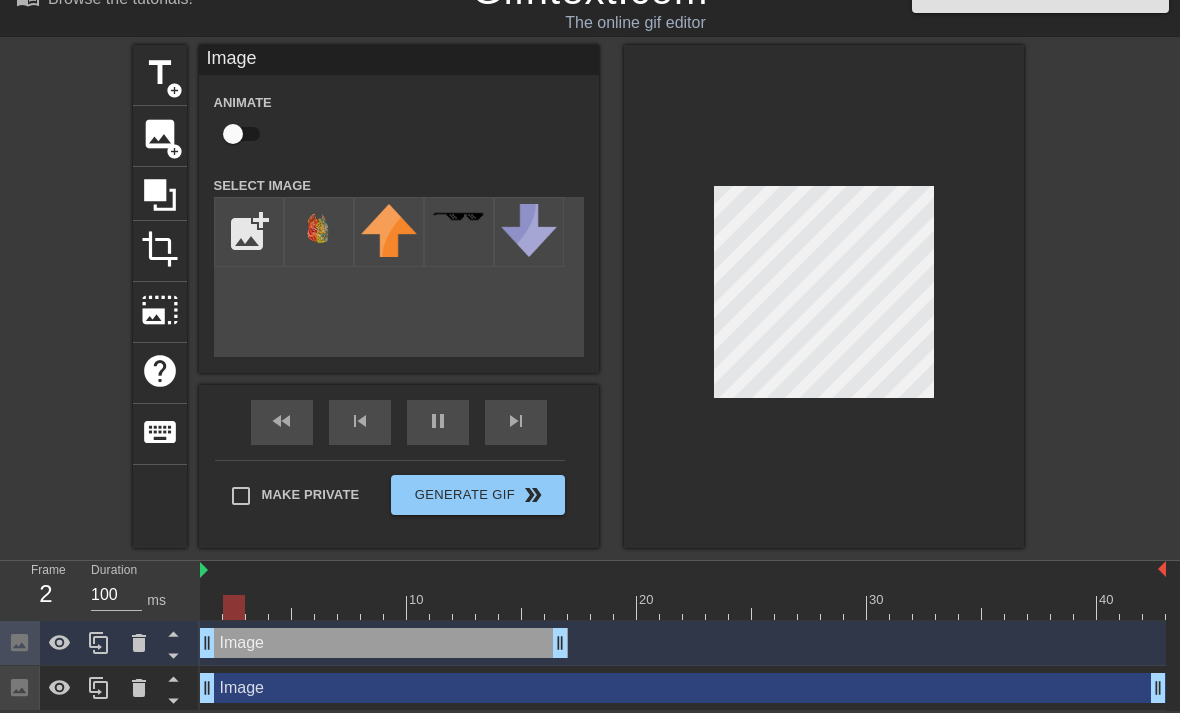 scroll, scrollTop: 35, scrollLeft: 0, axis: vertical 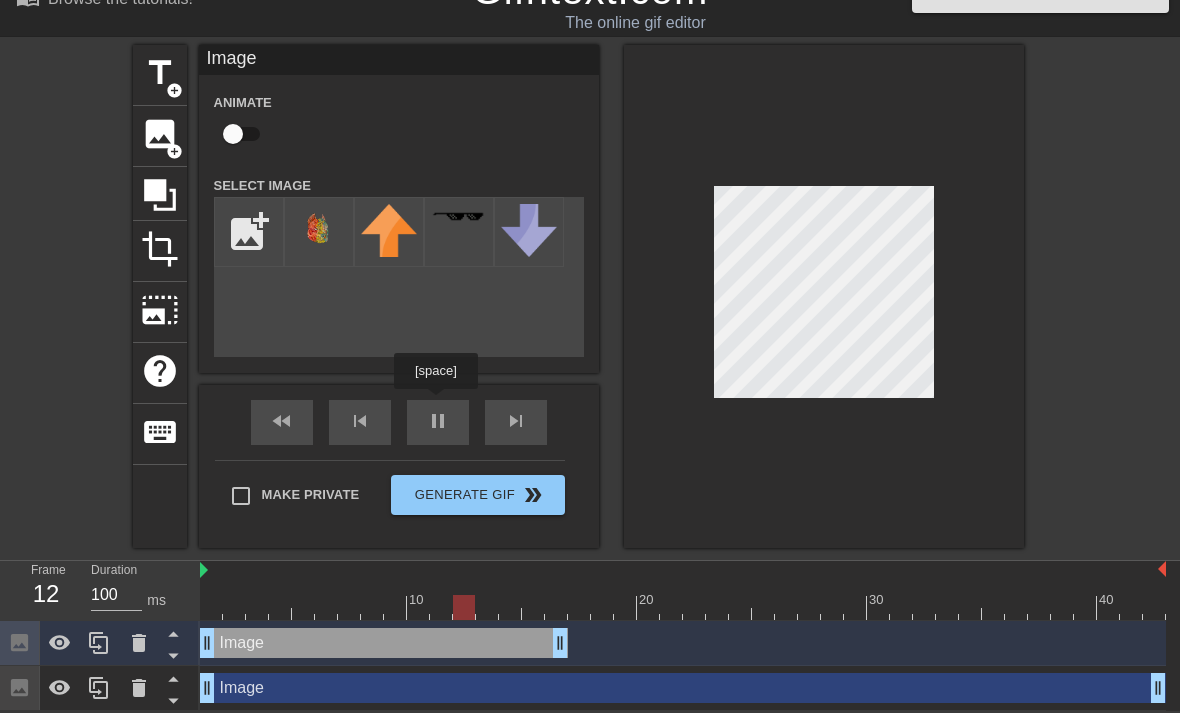 click on "Image Animate Select Image add_photo_alternate fast_rewind skip_previous pause skip_next Make Private Generate Gif double_arrow" at bounding box center [399, 296] 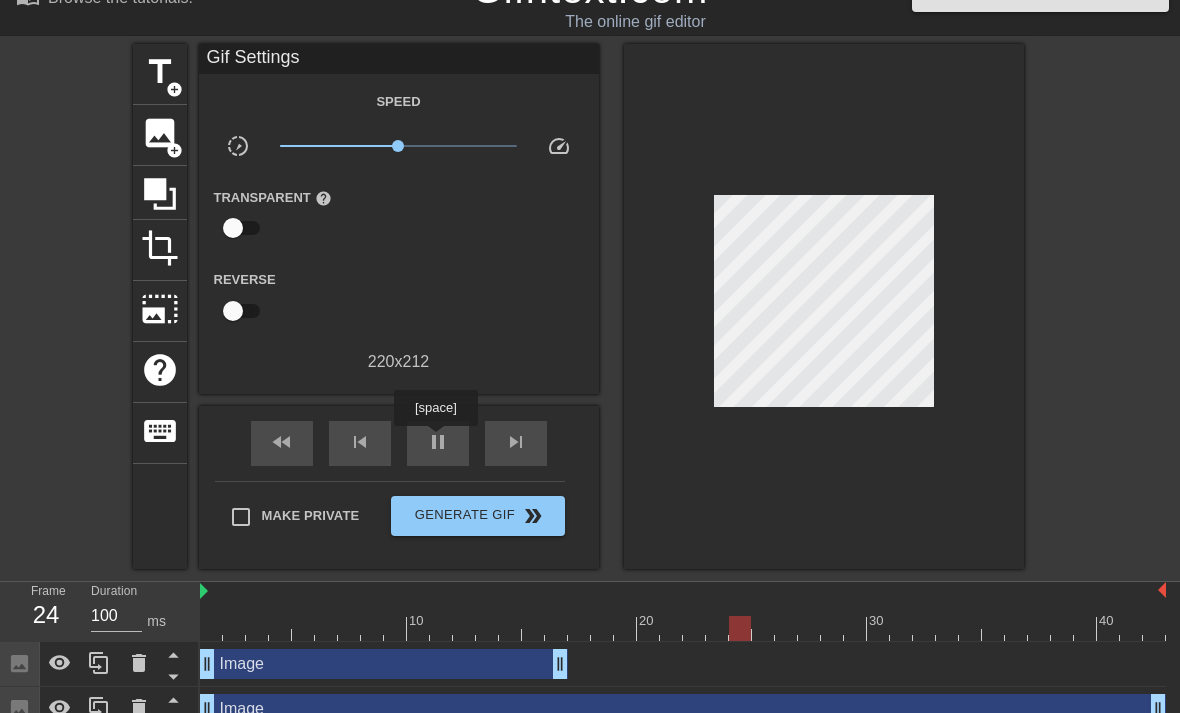 click on "pause" at bounding box center [438, 442] 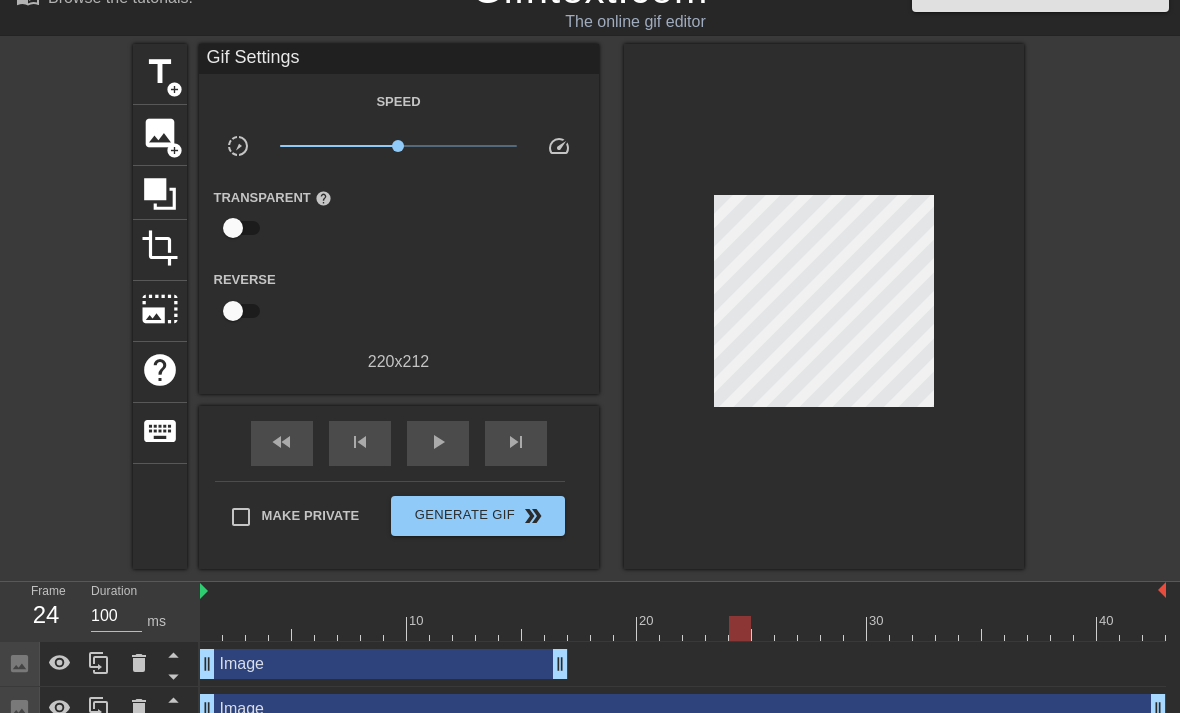 click on "Image drag_handle drag_handle" at bounding box center (384, 664) 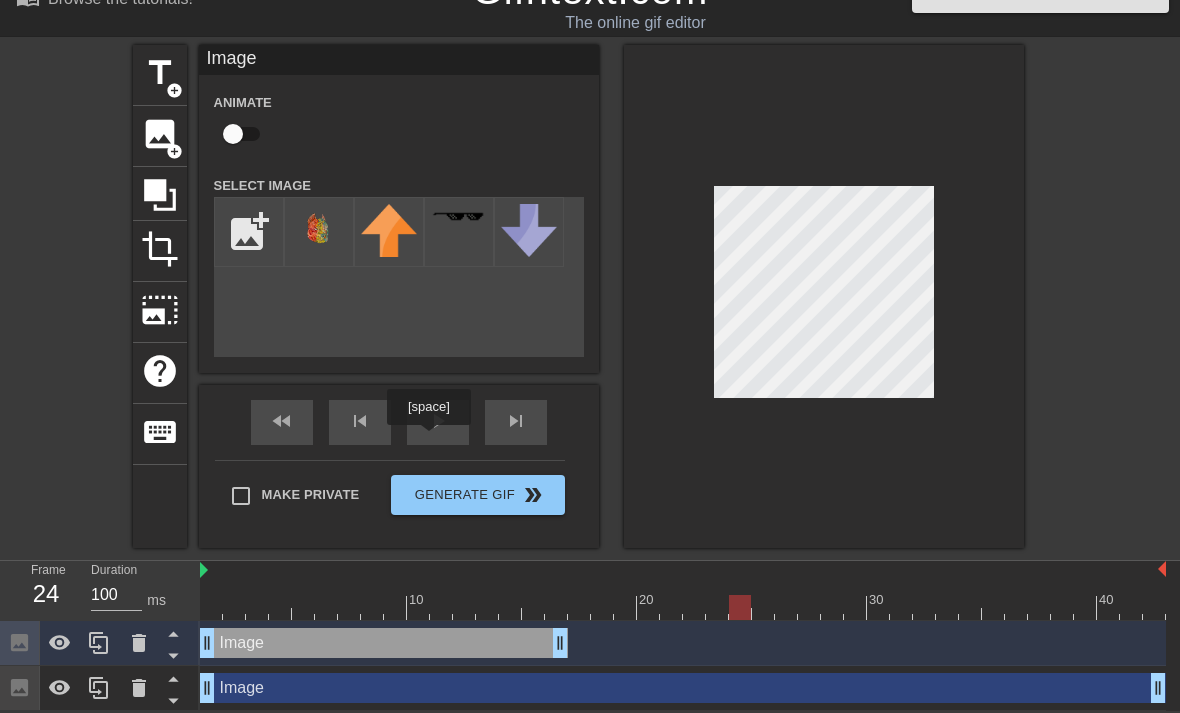 click on "play_arrow" at bounding box center [438, 422] 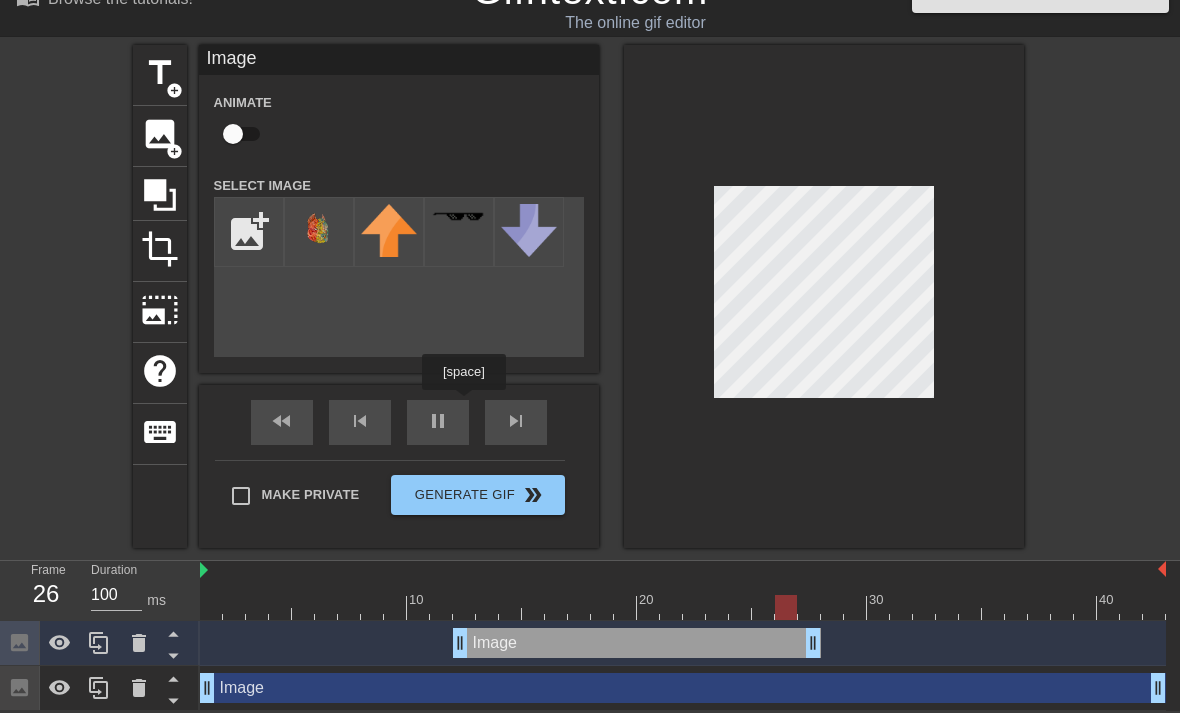 click on "Image Animate Select Image add_photo_alternate fast_rewind skip_previous pause skip_next Make Private Generate Gif double_arrow" at bounding box center [399, 296] 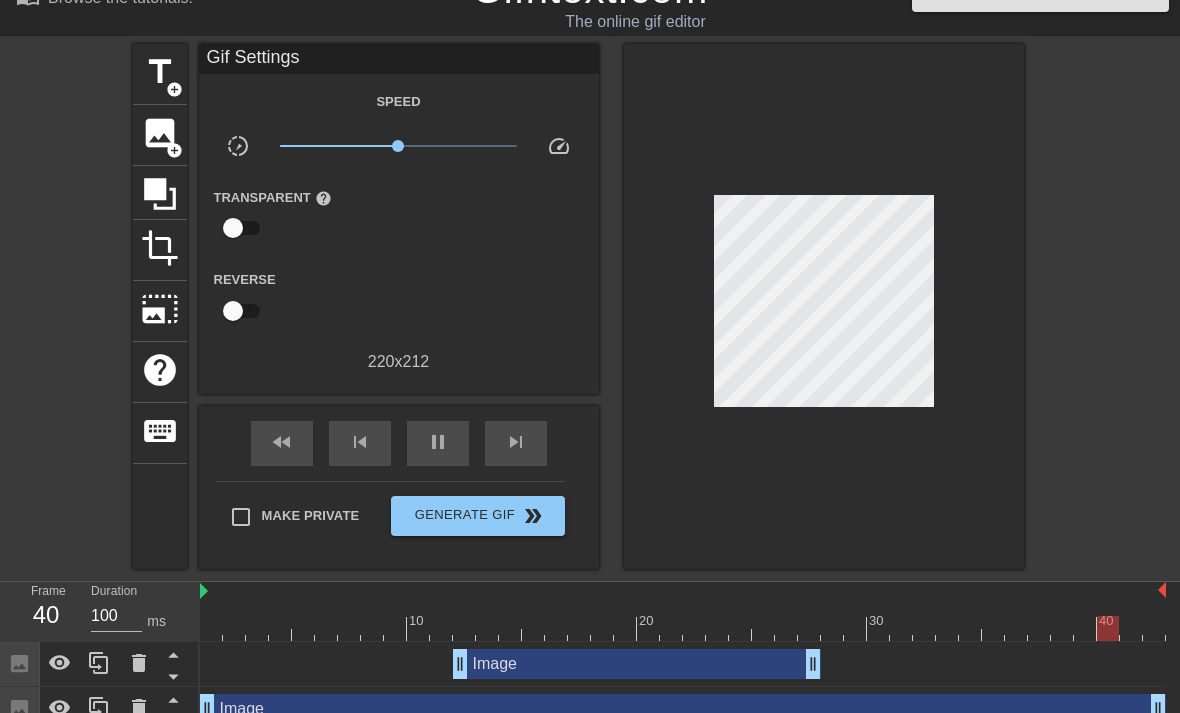 click on "Image drag_handle drag_handle" at bounding box center (637, 664) 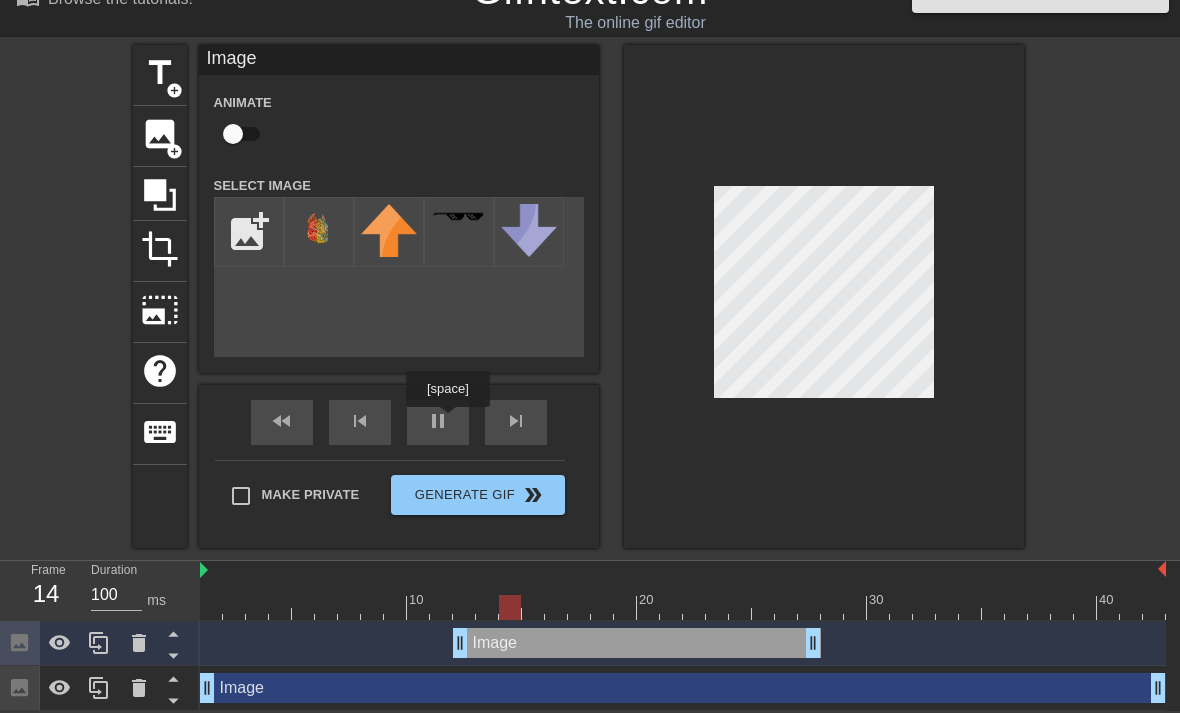 click on "pause" at bounding box center [438, 422] 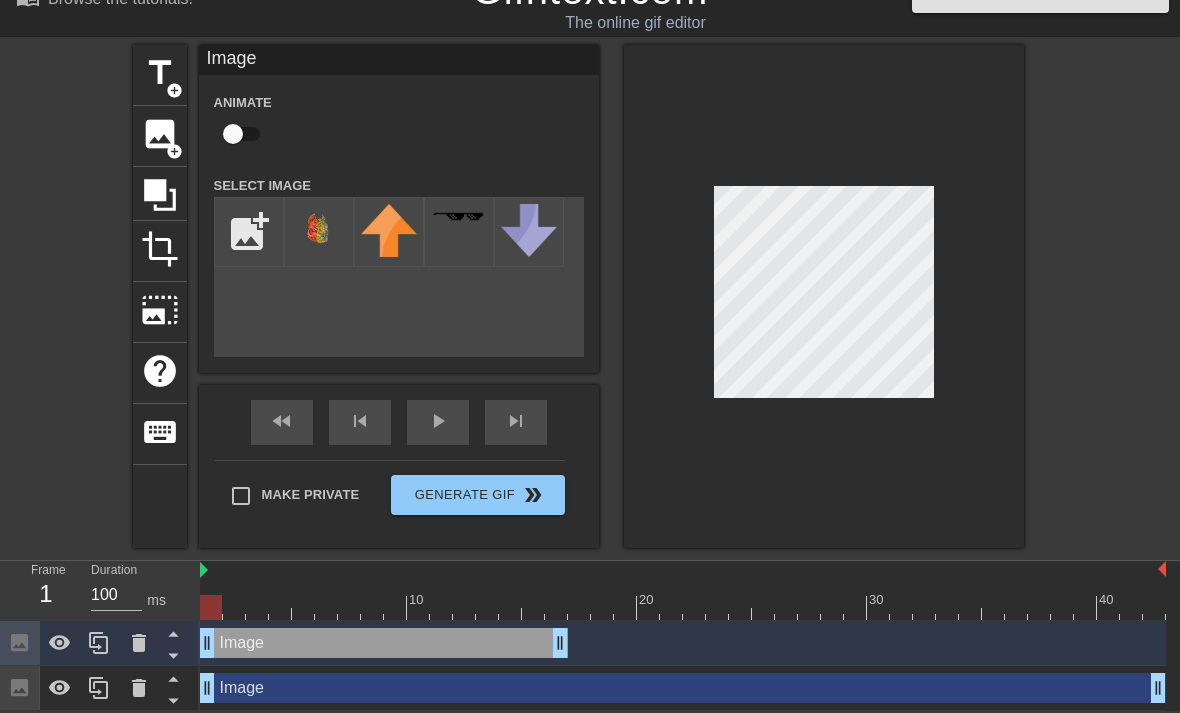 click on "fast_rewind skip_previous play_arrow skip_next" at bounding box center [399, 422] 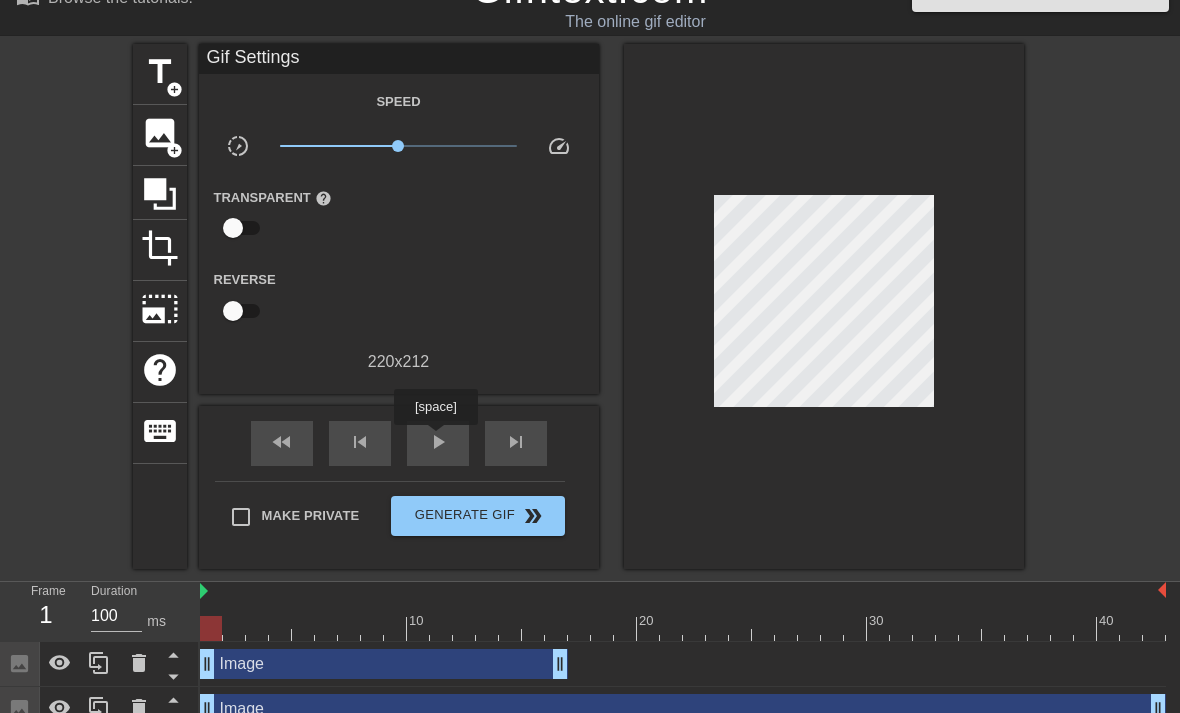 click on "play_arrow" at bounding box center (438, 442) 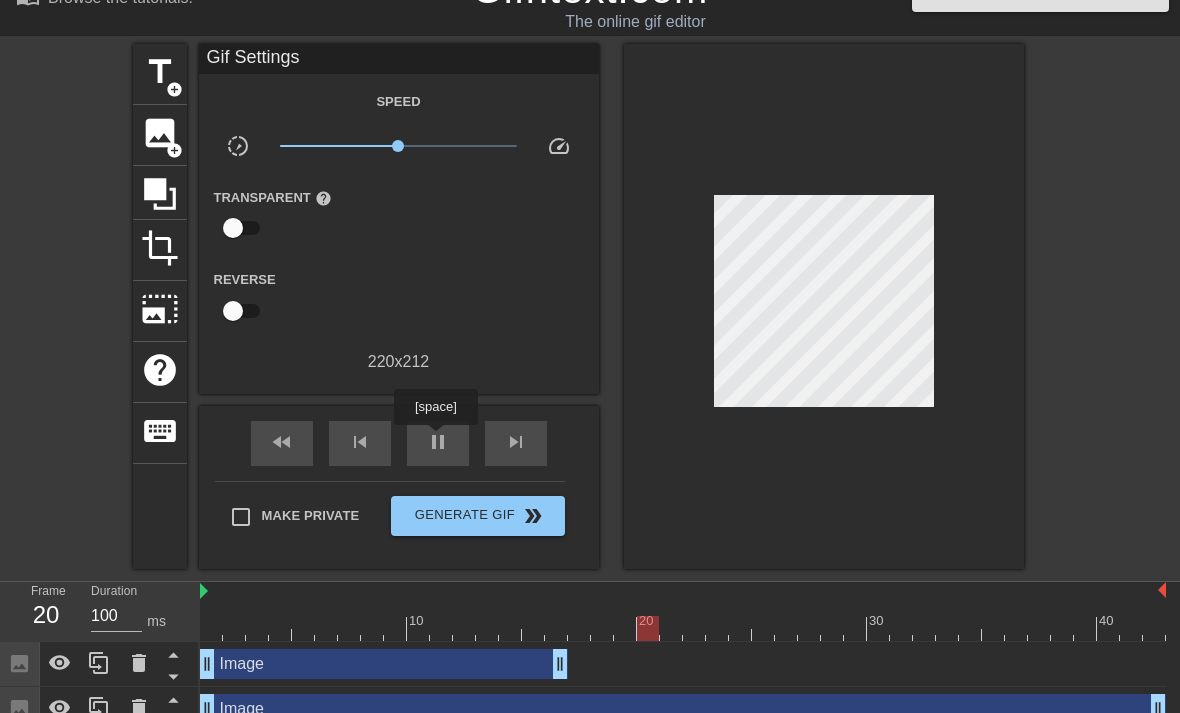click on "pause" at bounding box center (438, 443) 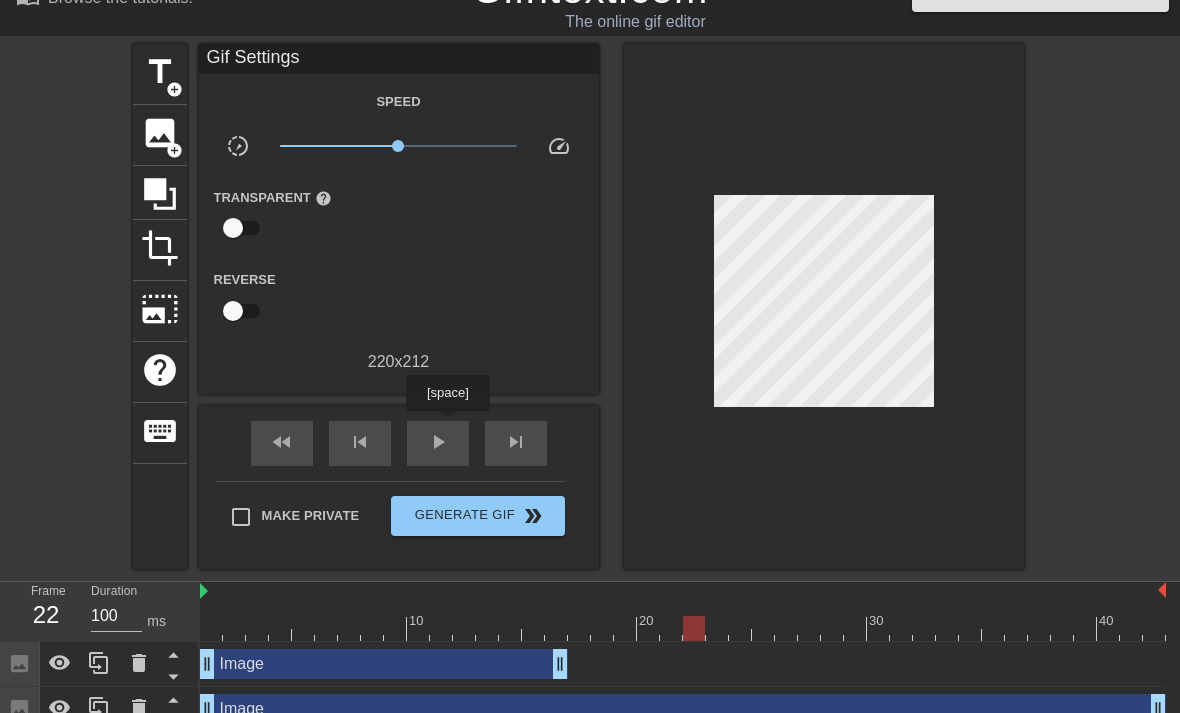 click at bounding box center [683, 628] 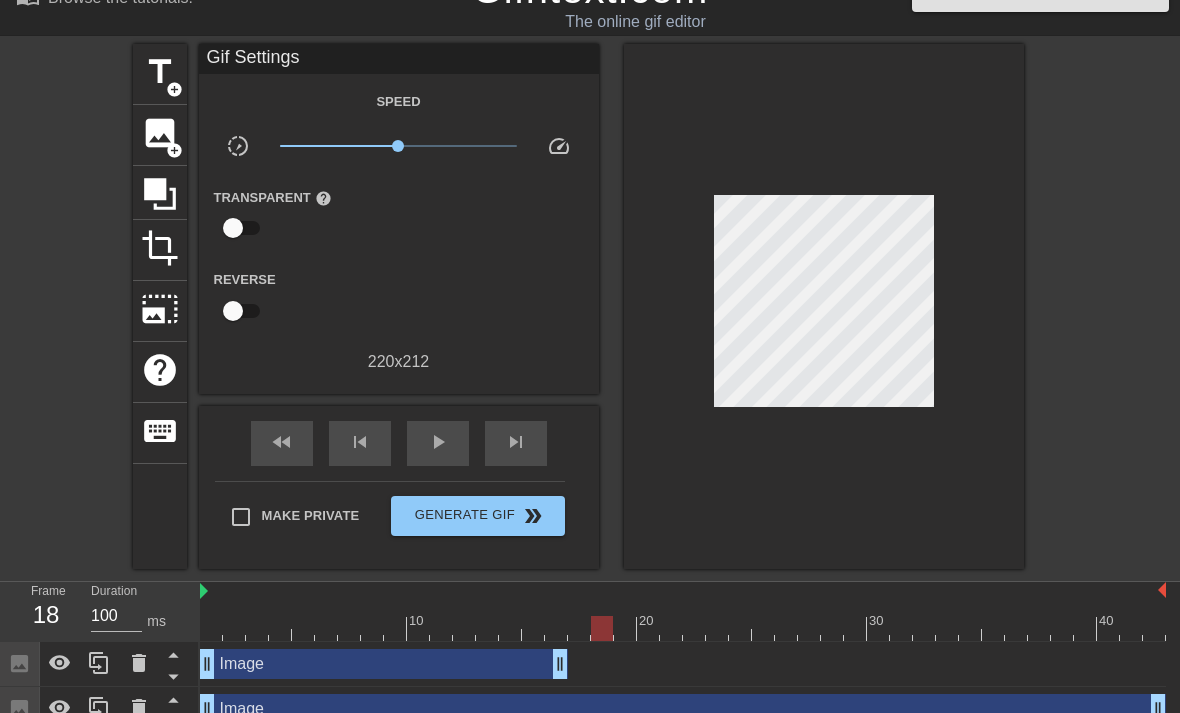 click on "add_circle" at bounding box center [174, 150] 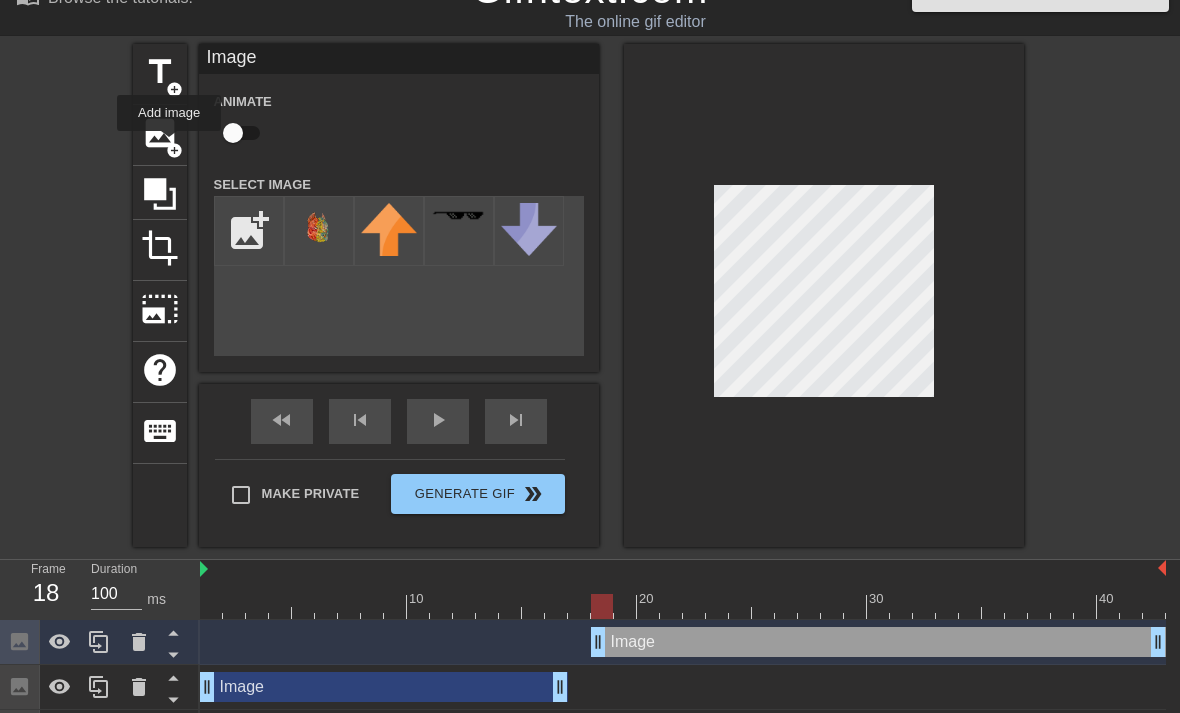 click 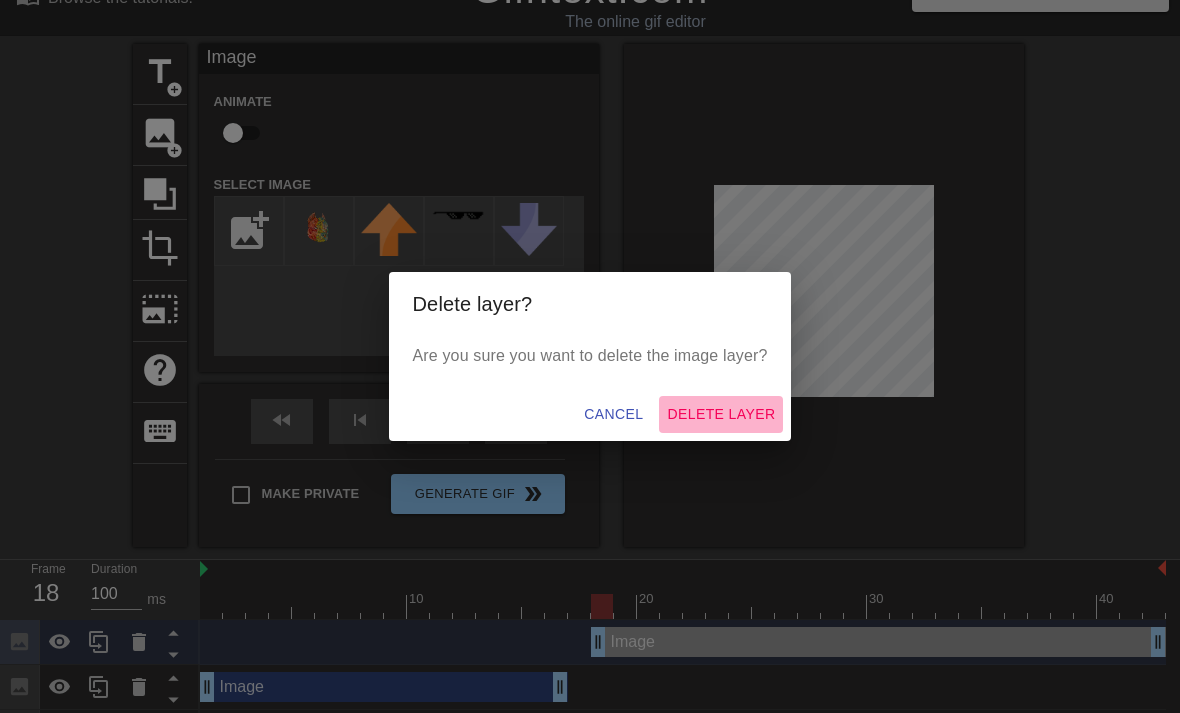 click on "Delete Layer" at bounding box center [721, 414] 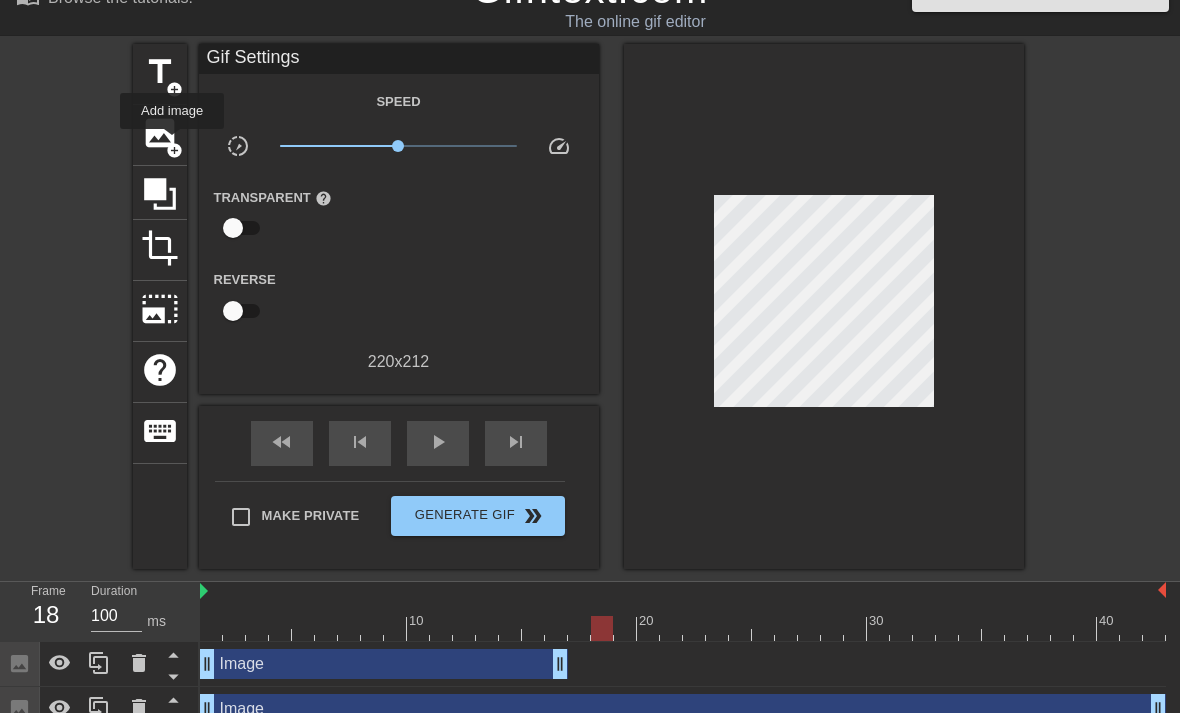 click on "add_circle" at bounding box center (174, 150) 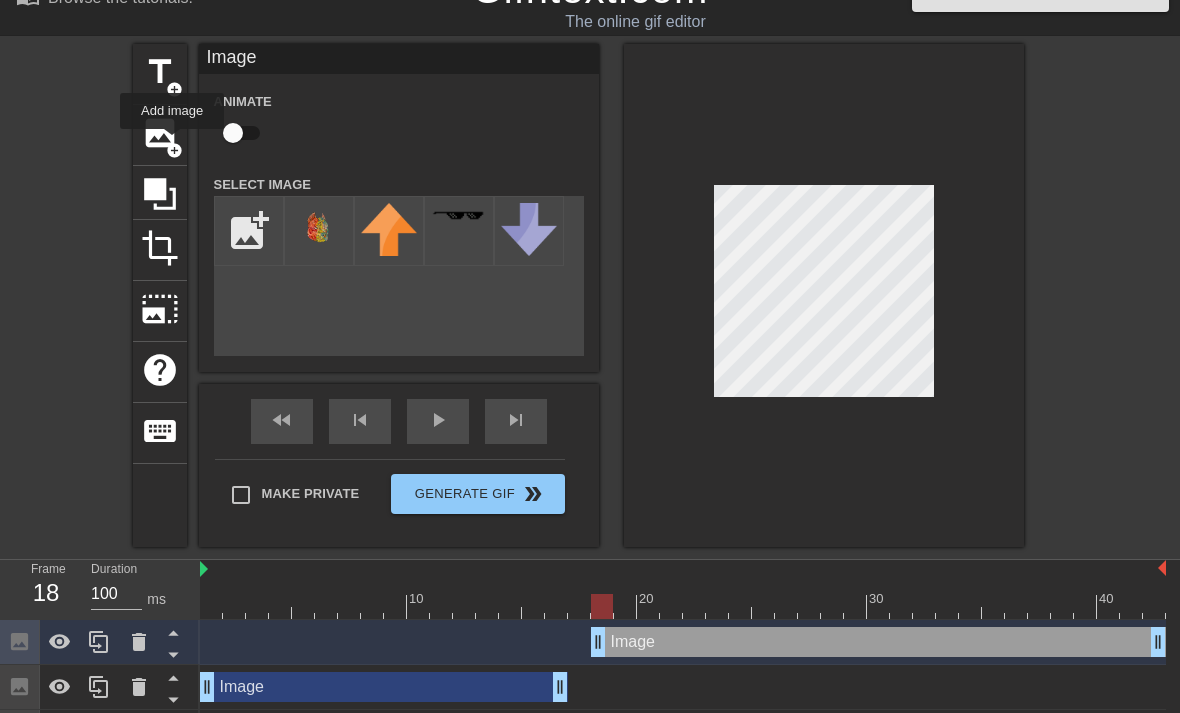 click at bounding box center (319, 240) 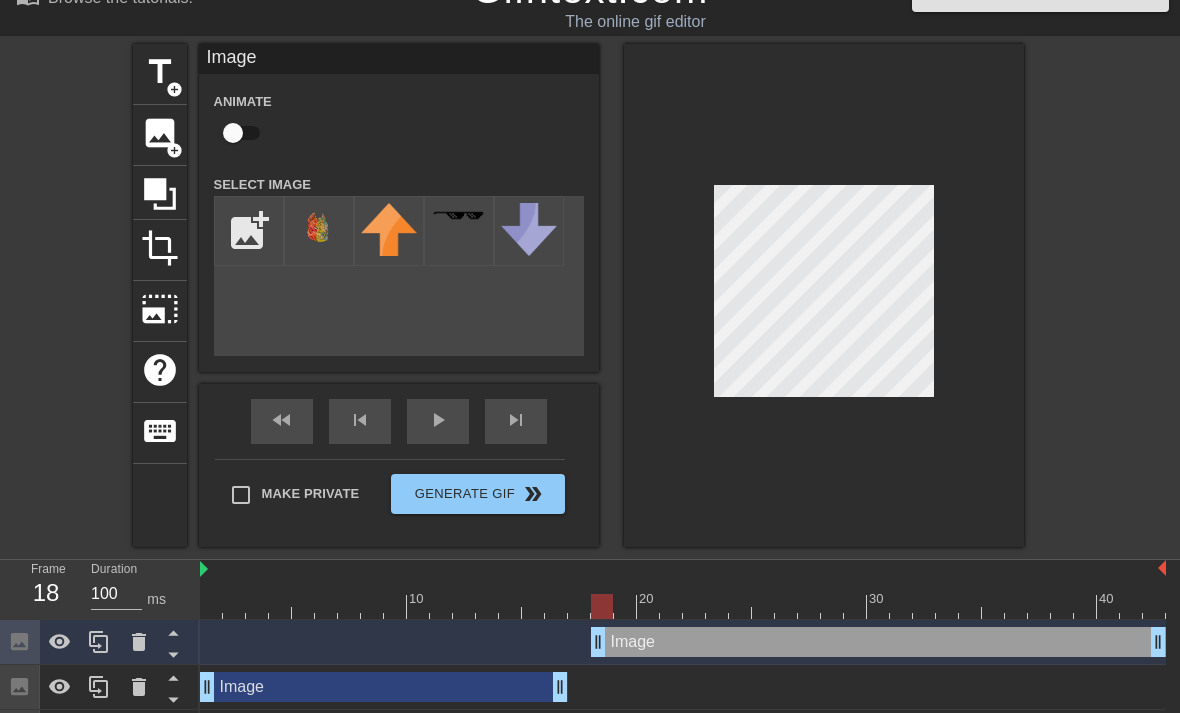 click 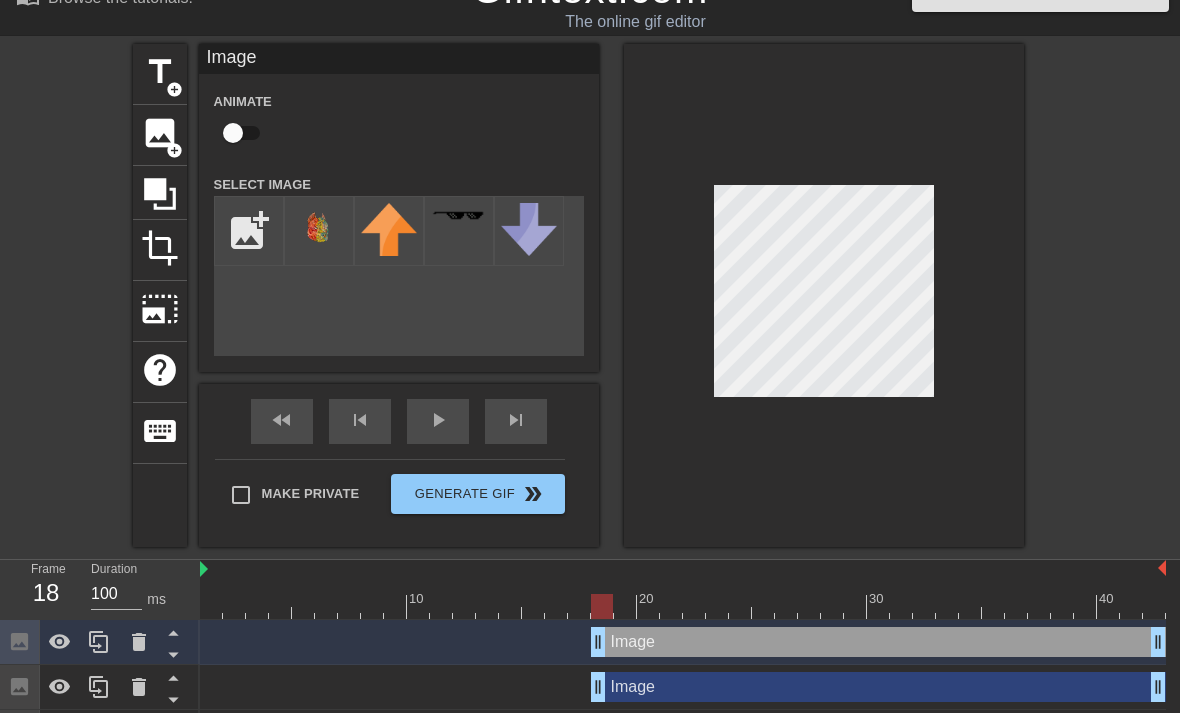 click 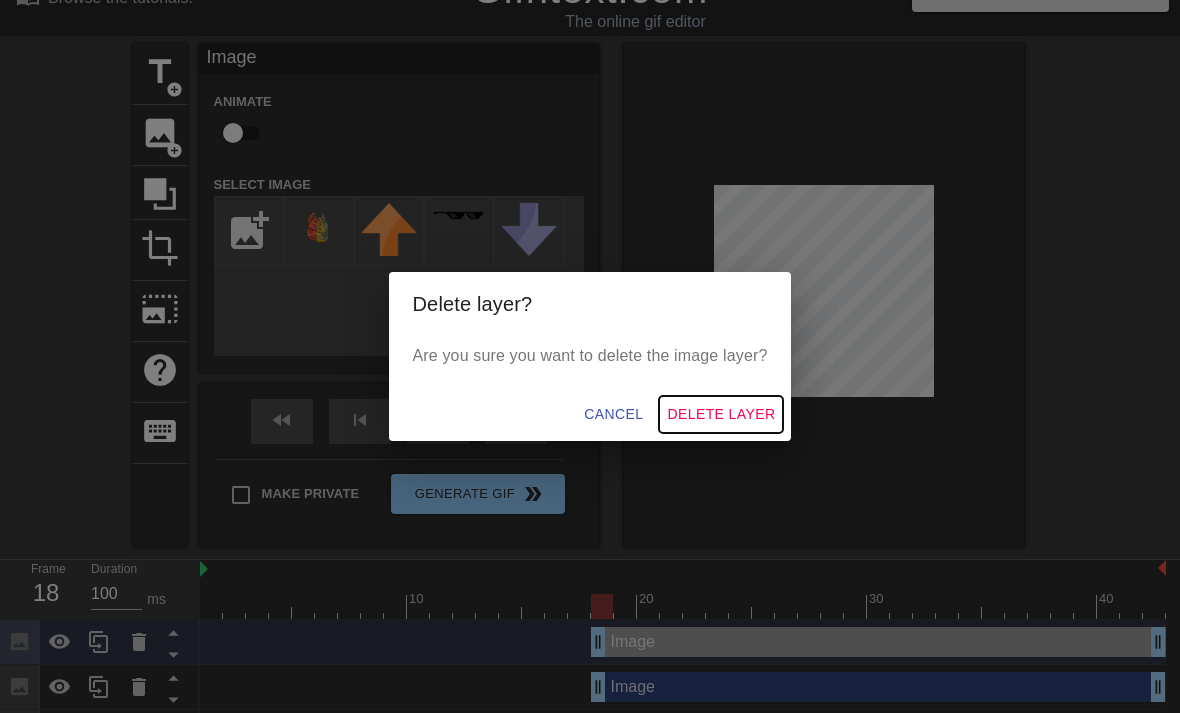 click on "Delete Layer" at bounding box center [721, 414] 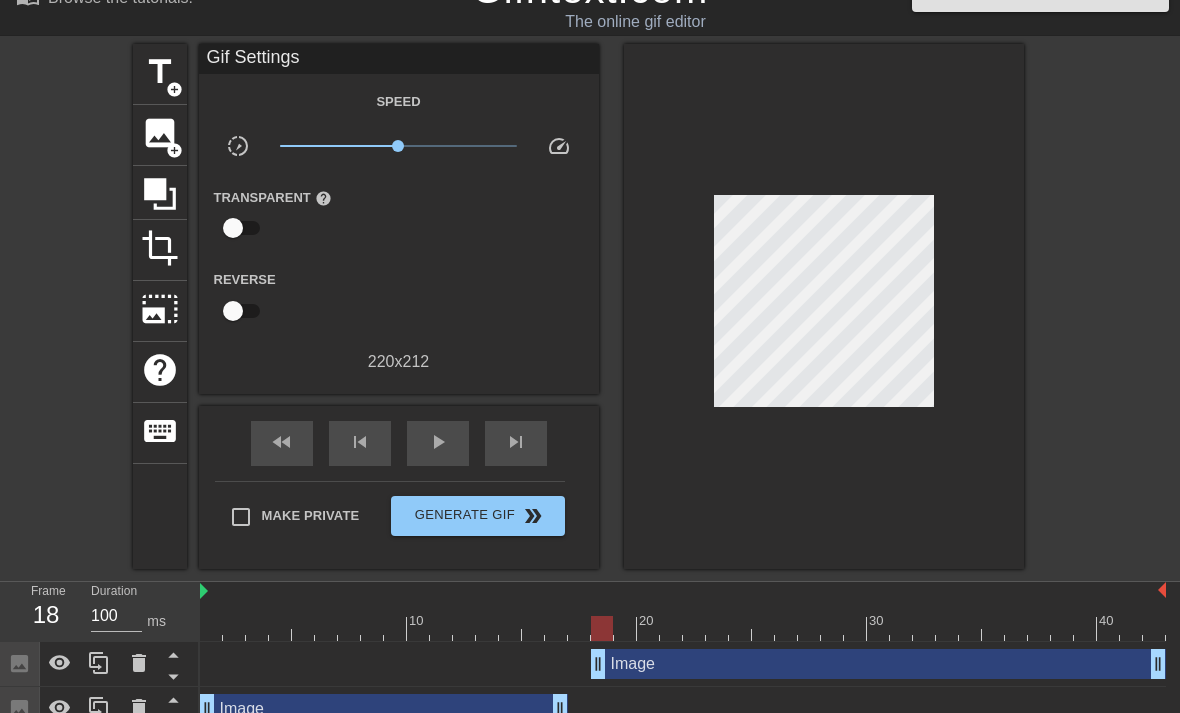 click on "photo_size_select_large" at bounding box center [160, 311] 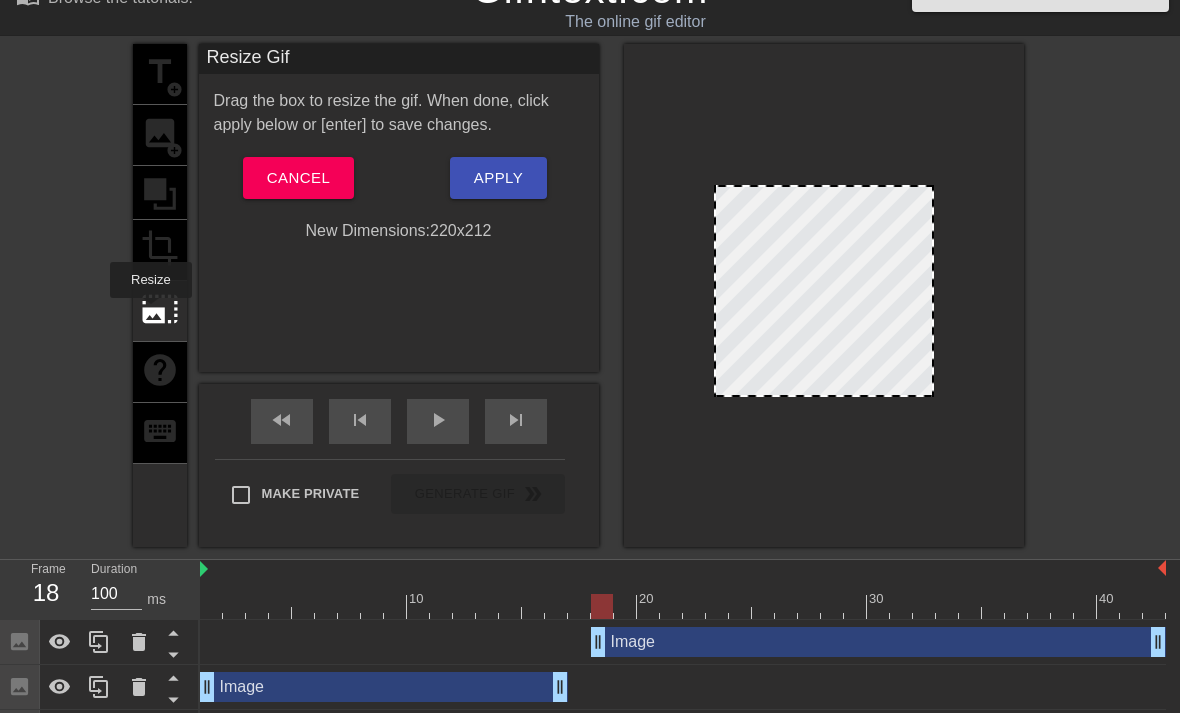 click on "photo_size_select_large" at bounding box center (160, 309) 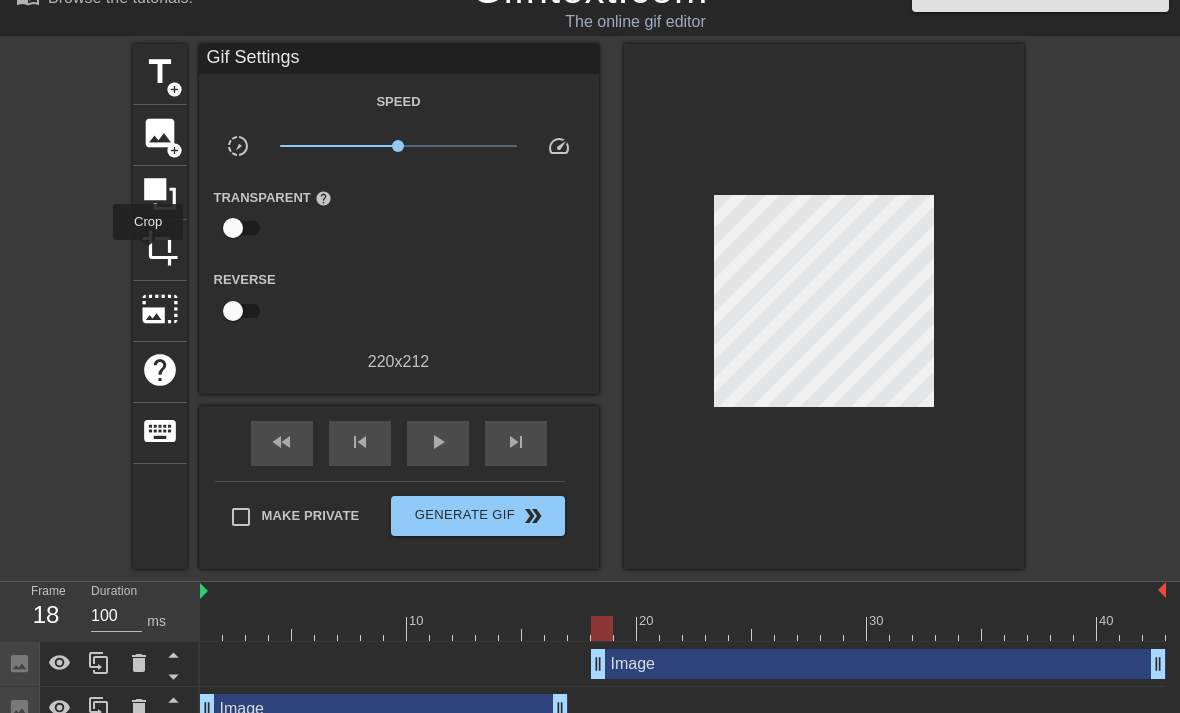 click on "crop" at bounding box center (160, 248) 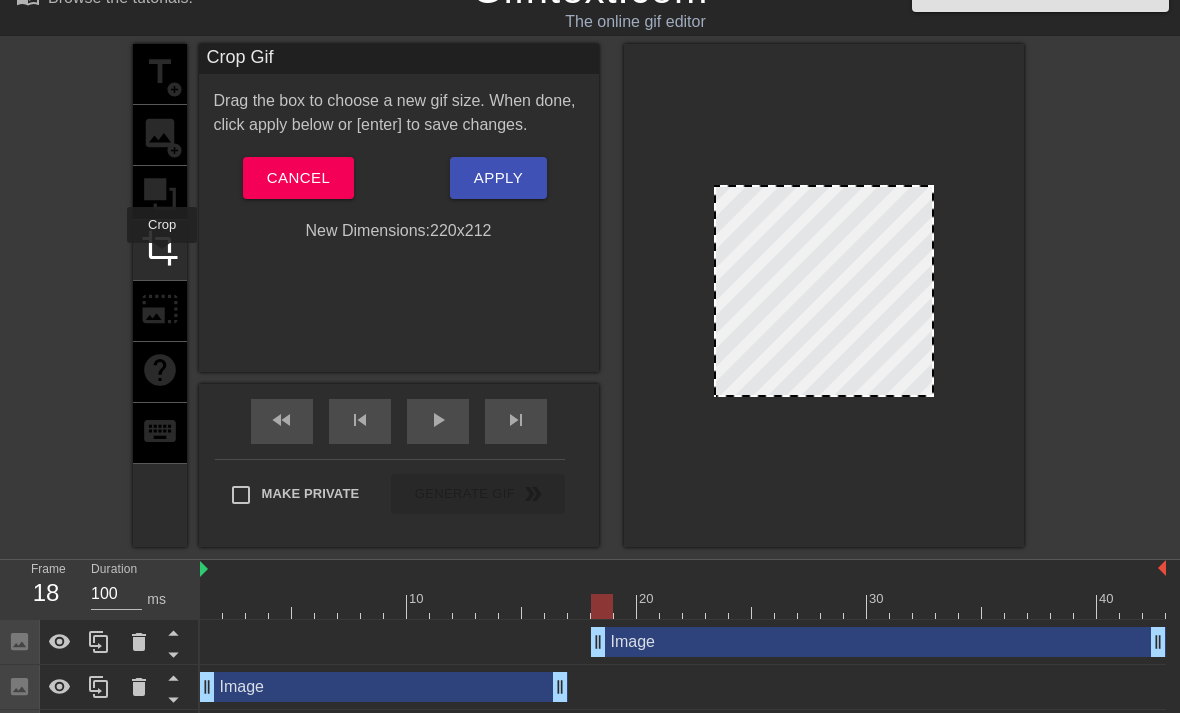 click on "crop" at bounding box center [160, 248] 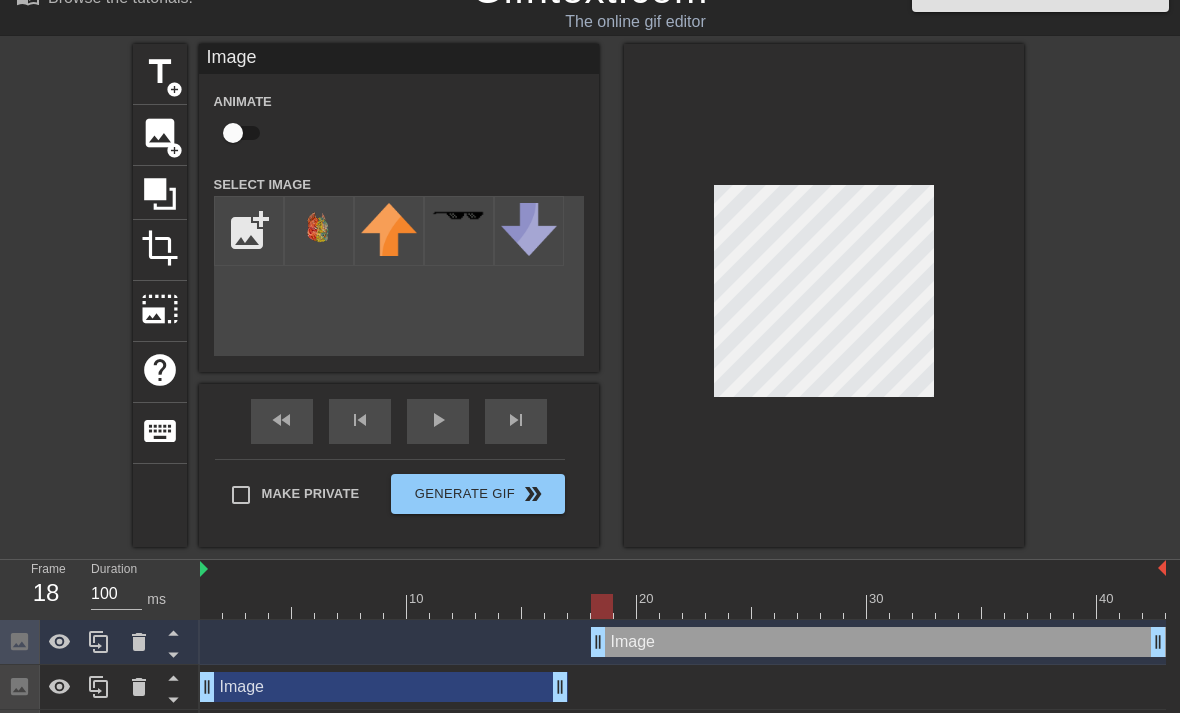 click at bounding box center [233, 133] 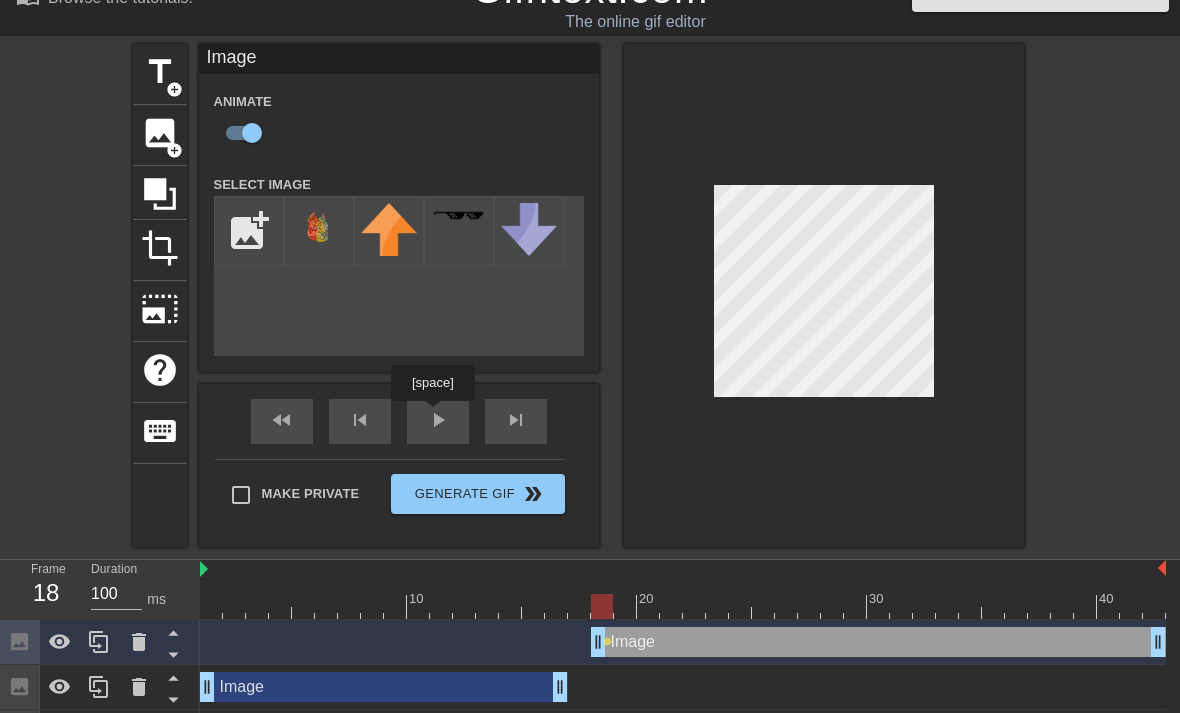 click on "fast_rewind skip_previous play_arrow skip_next" at bounding box center [399, 421] 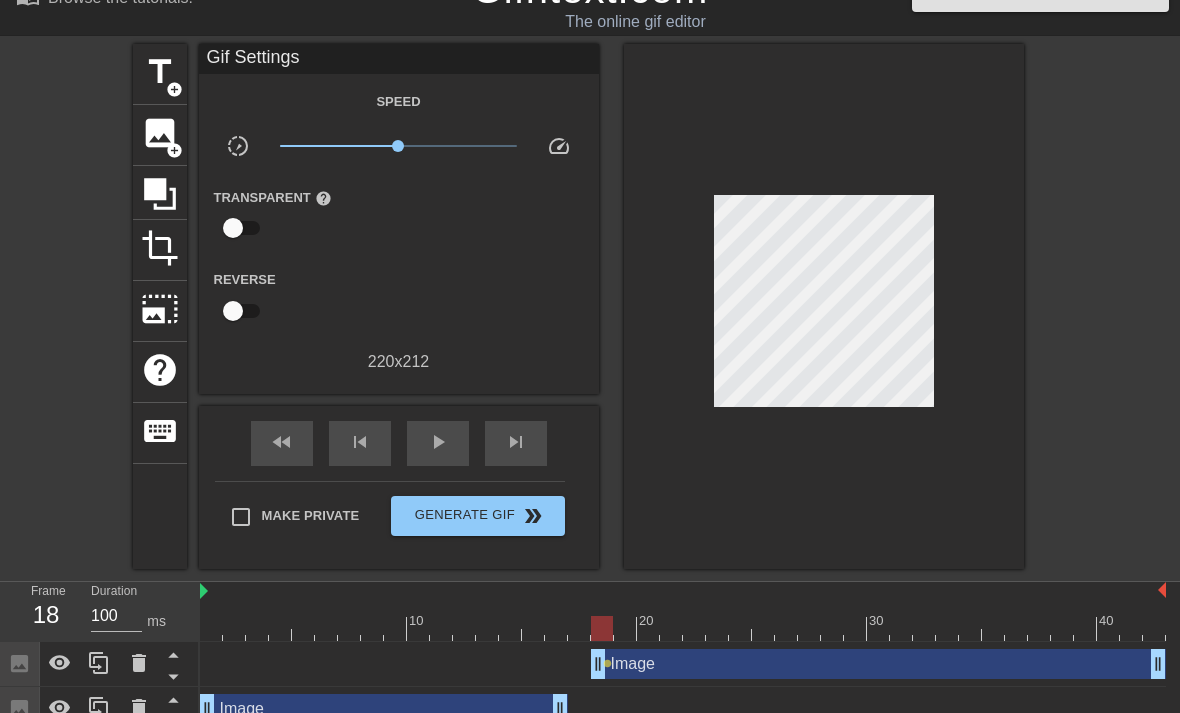 click on "play_arrow" at bounding box center [438, 442] 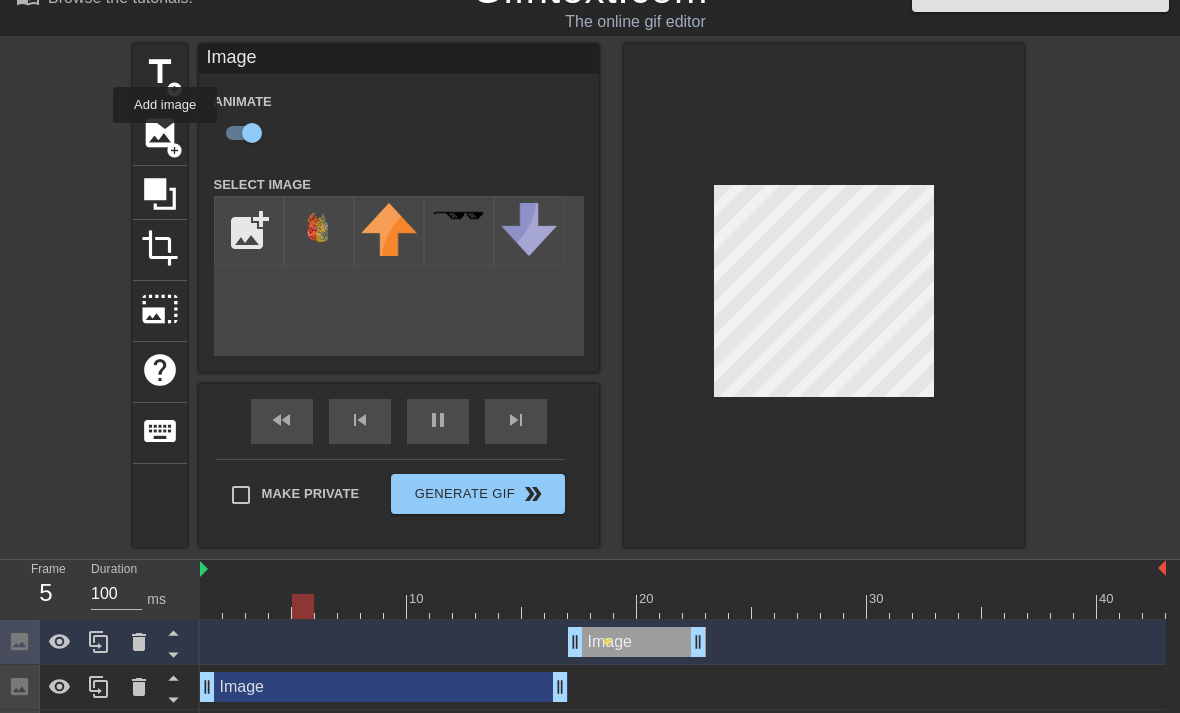click on "image" at bounding box center (160, 133) 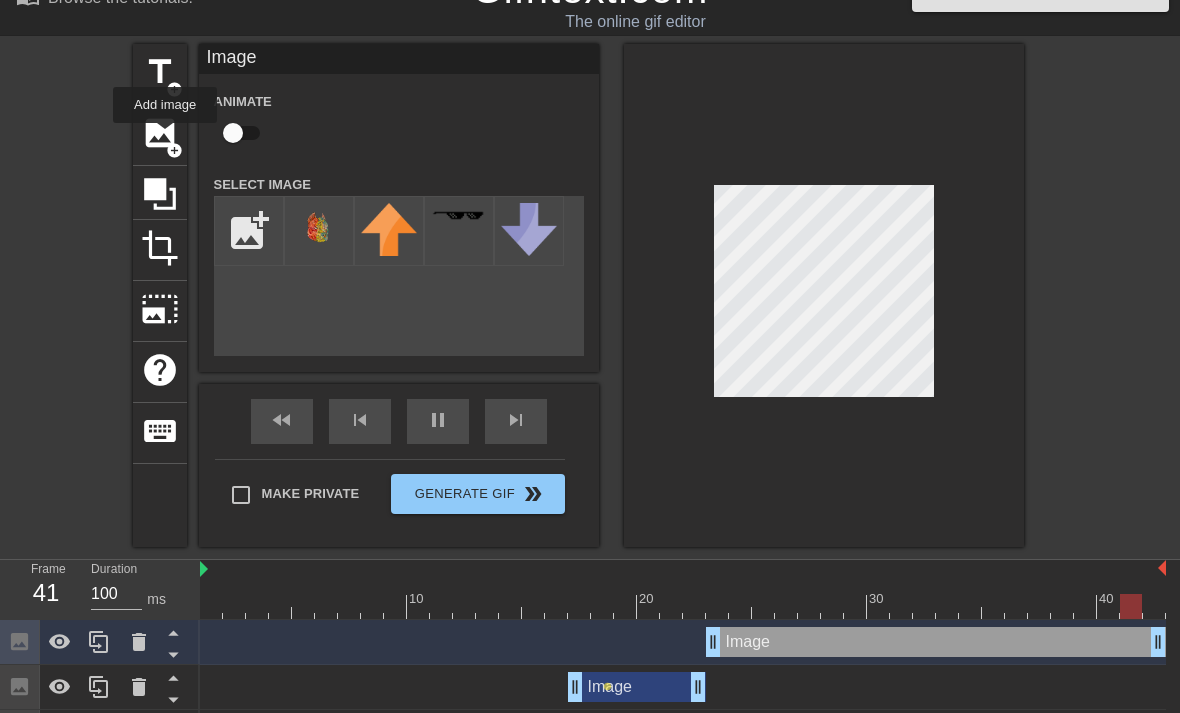 click at bounding box center (319, 240) 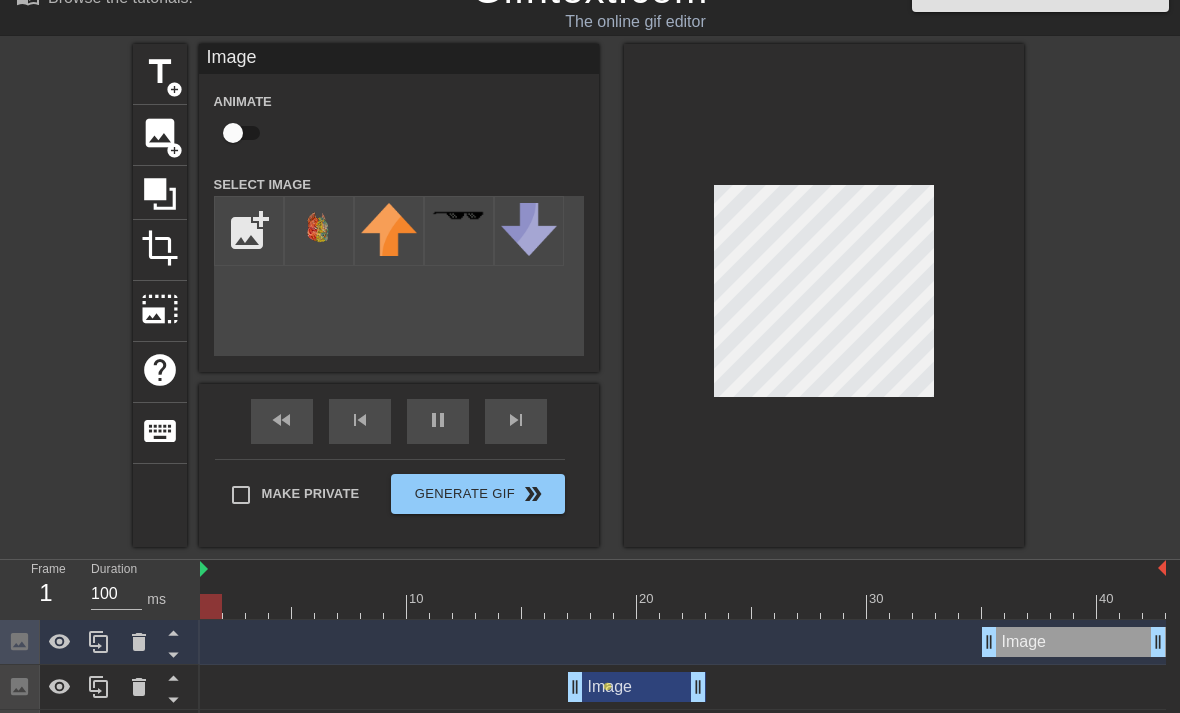 click on "pause" at bounding box center [438, 421] 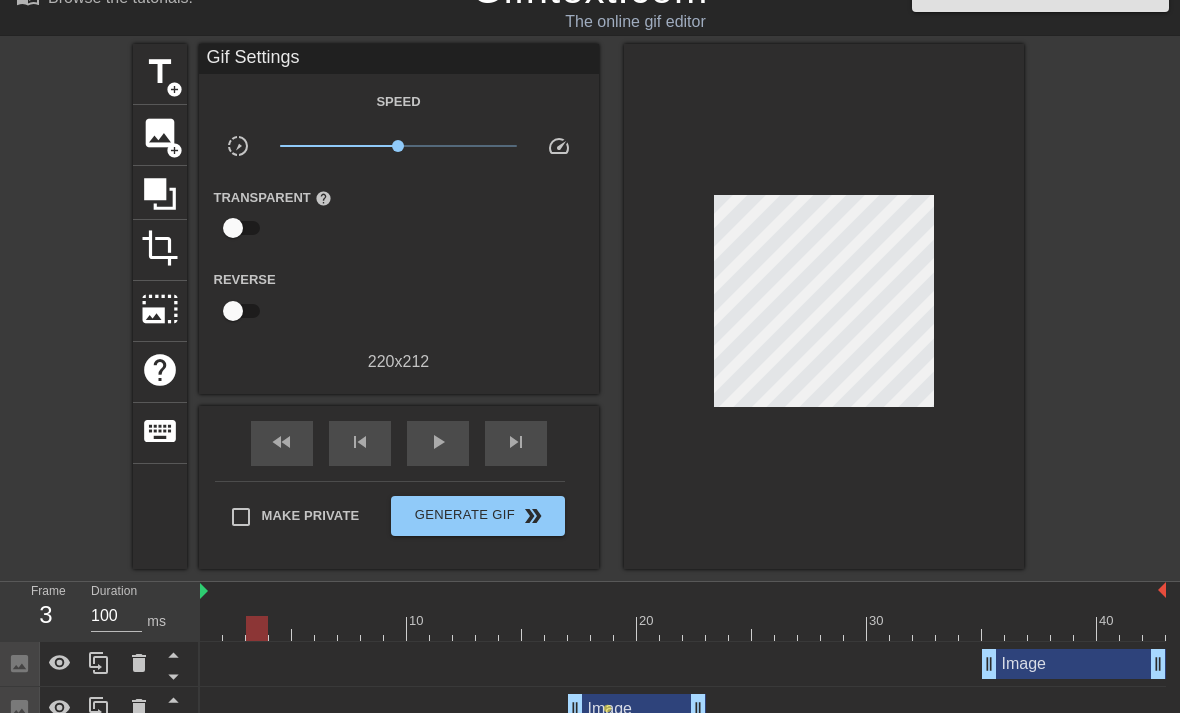 click on "Image drag_handle drag_handle" at bounding box center (1074, 664) 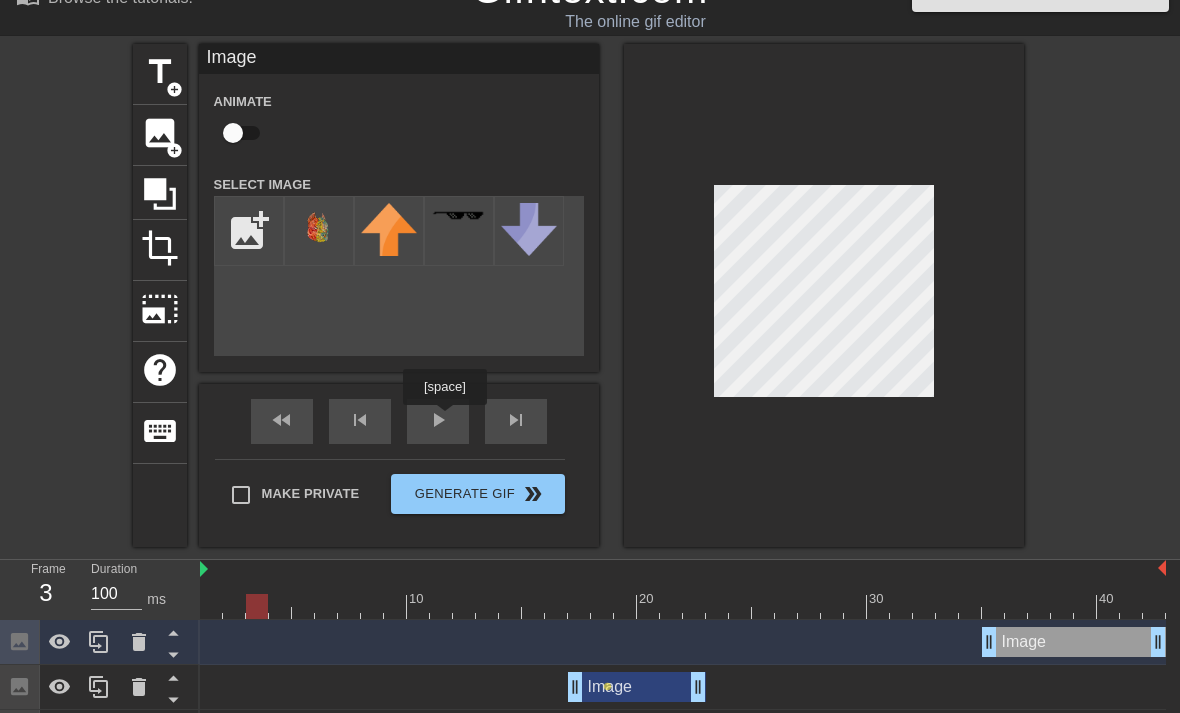 click on "fast_rewind skip_previous play_arrow skip_next" at bounding box center (399, 421) 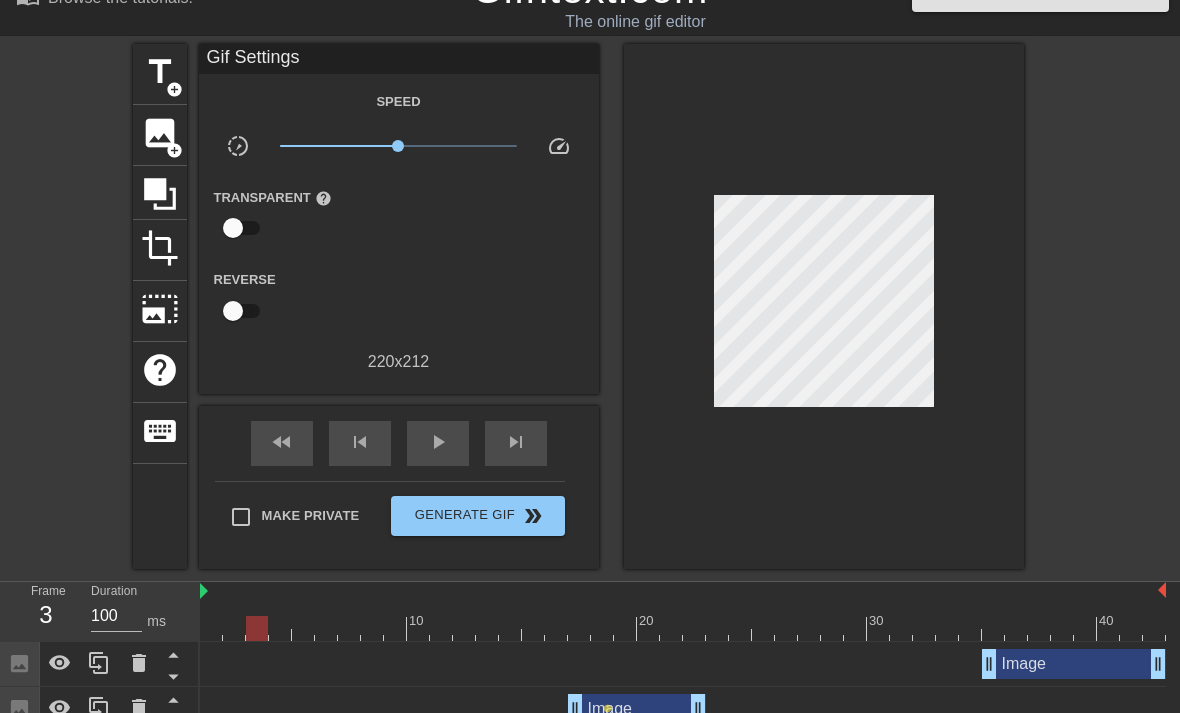 click on "play_arrow" at bounding box center (438, 443) 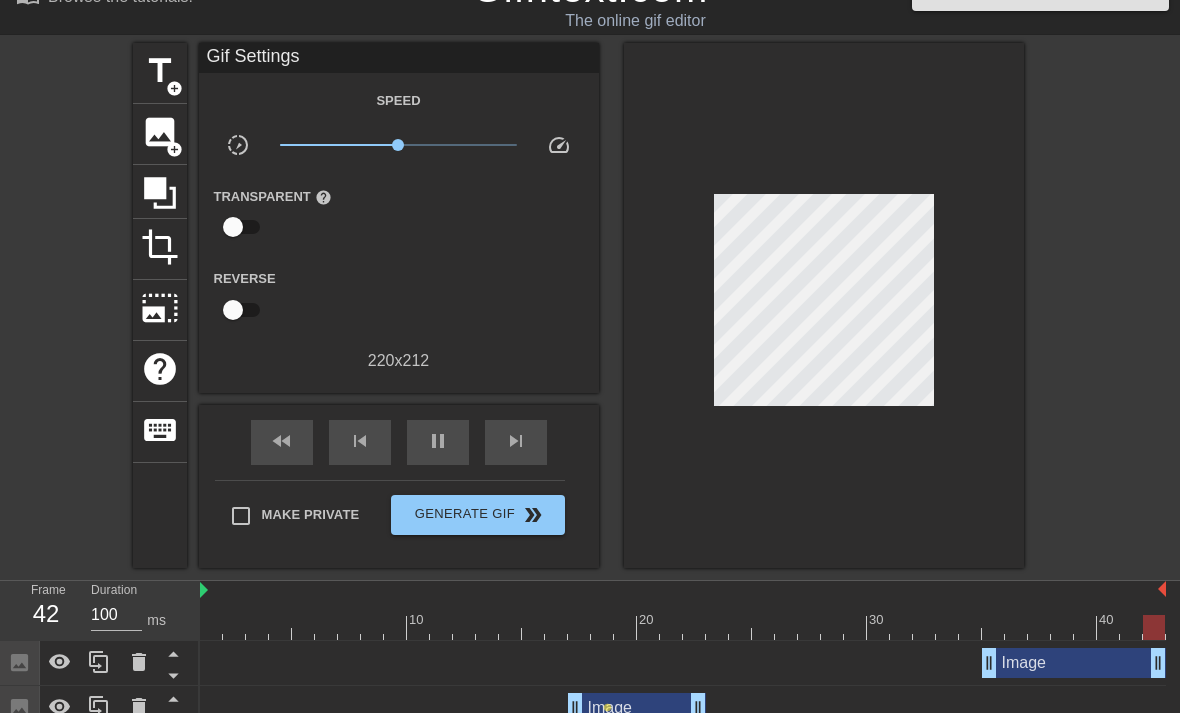 scroll, scrollTop: 83, scrollLeft: 0, axis: vertical 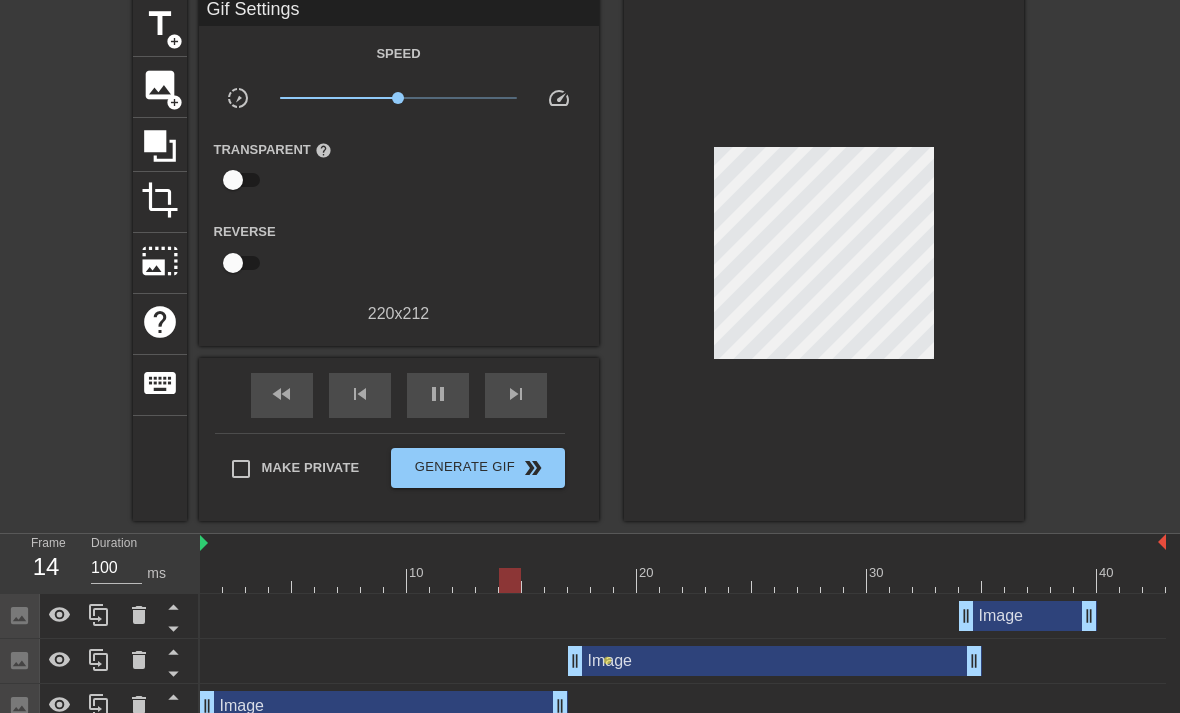 click on "image" at bounding box center (160, 85) 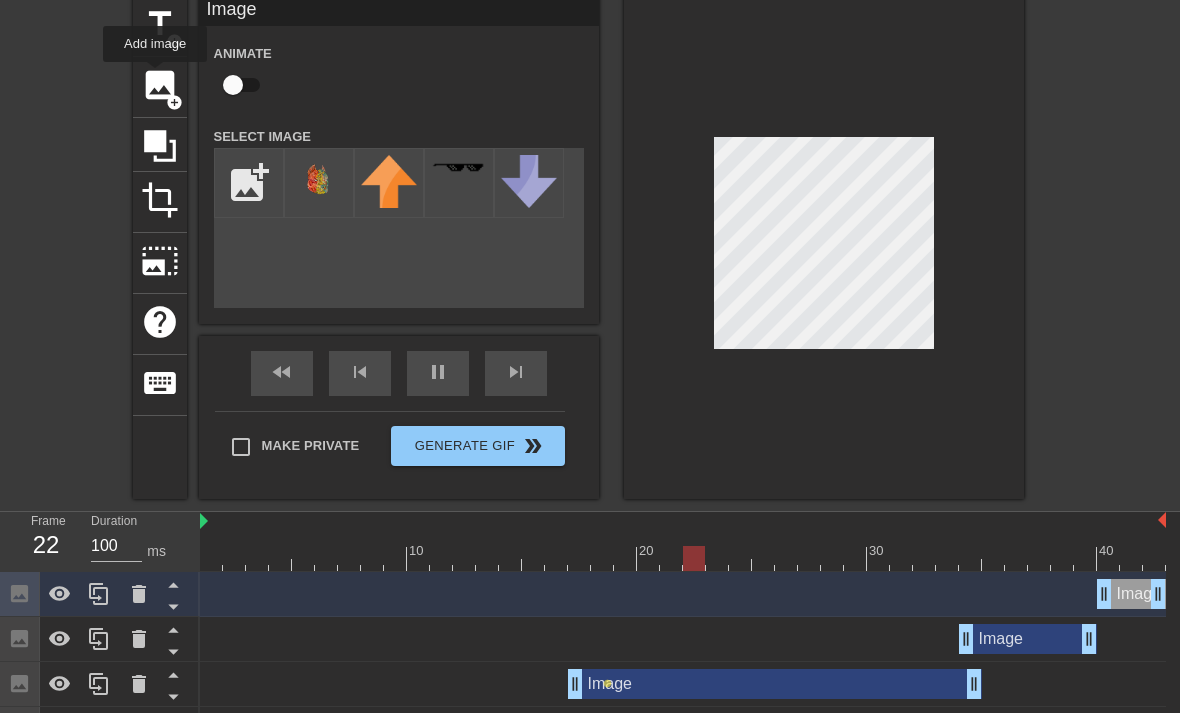 click at bounding box center (319, 192) 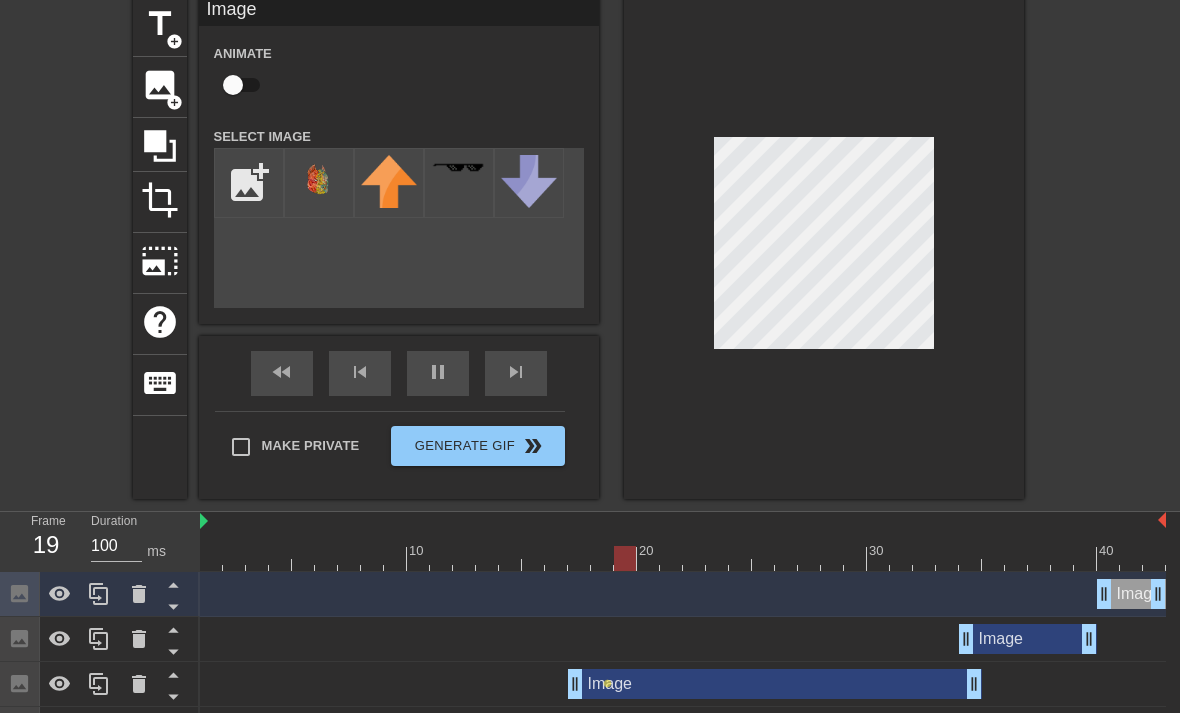 click on "Image drag_handle drag_handle" at bounding box center [1131, 594] 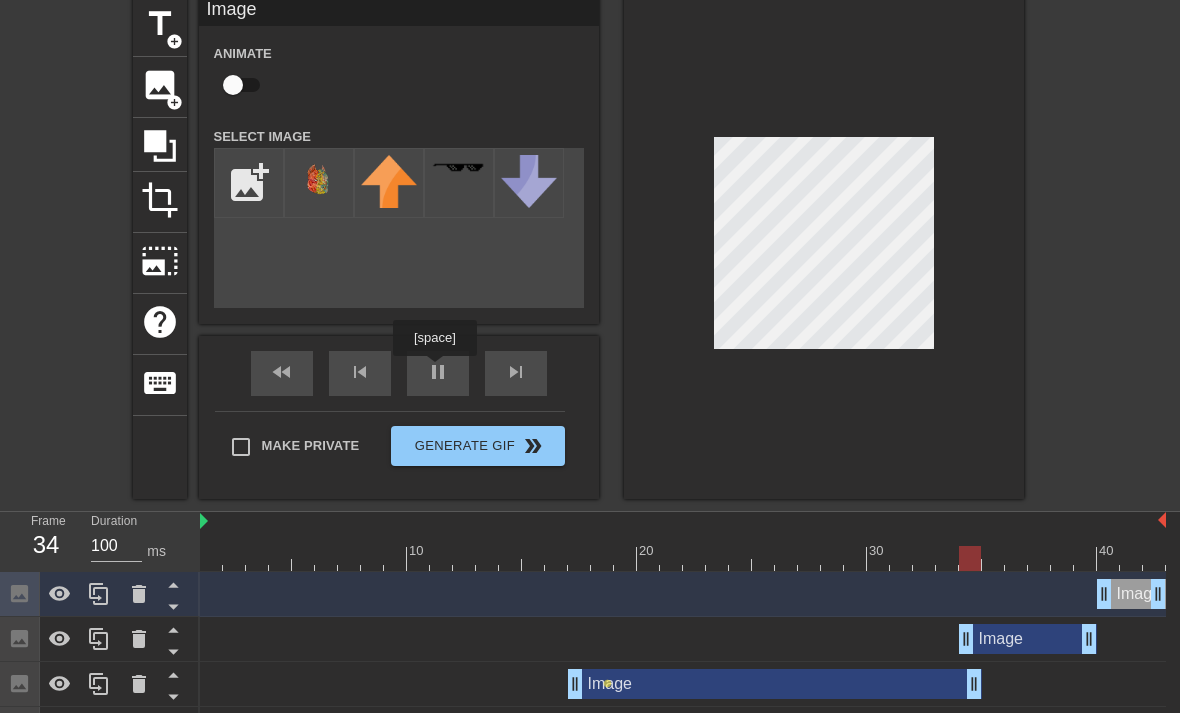 click on "fast_rewind skip_previous pause skip_next" at bounding box center [399, 373] 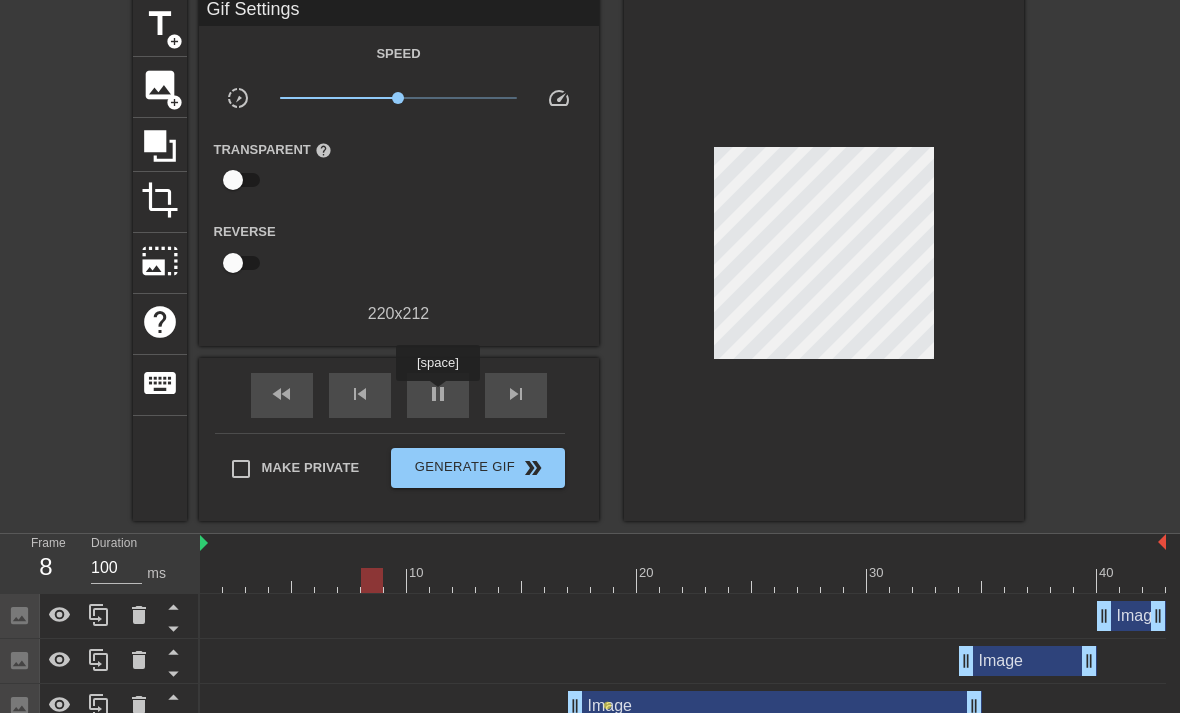 click on "pause" at bounding box center (438, 394) 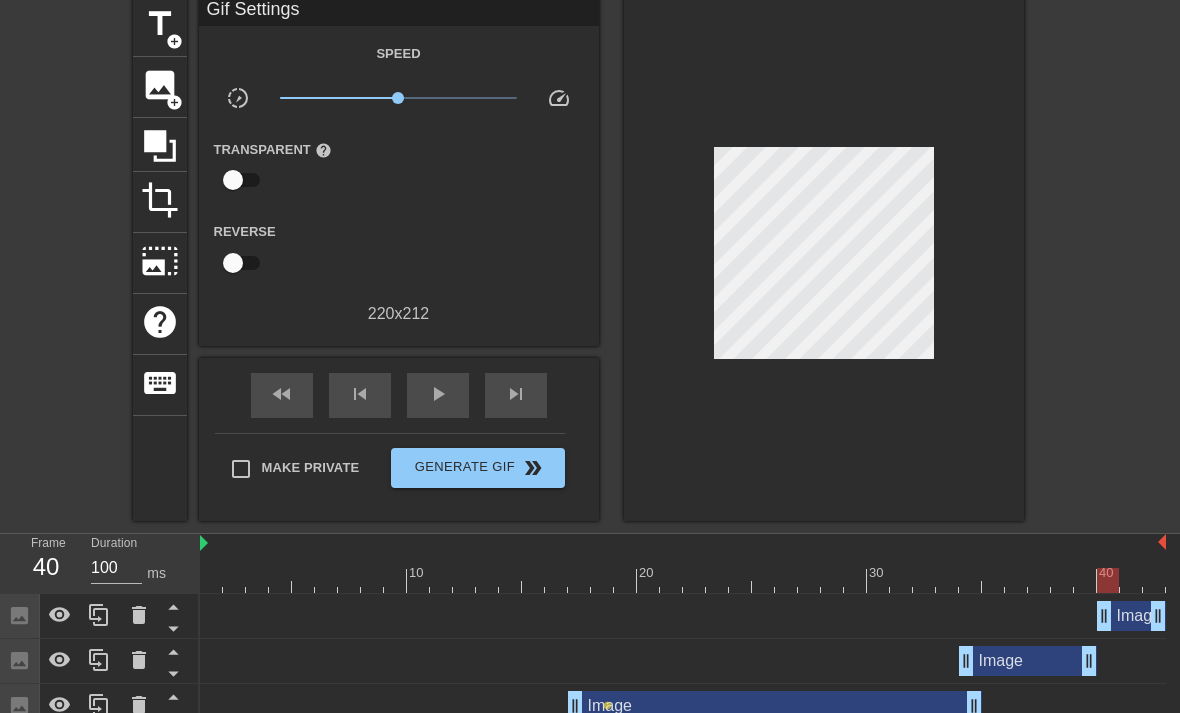 click on "Image drag_handle drag_handle" at bounding box center (1131, 616) 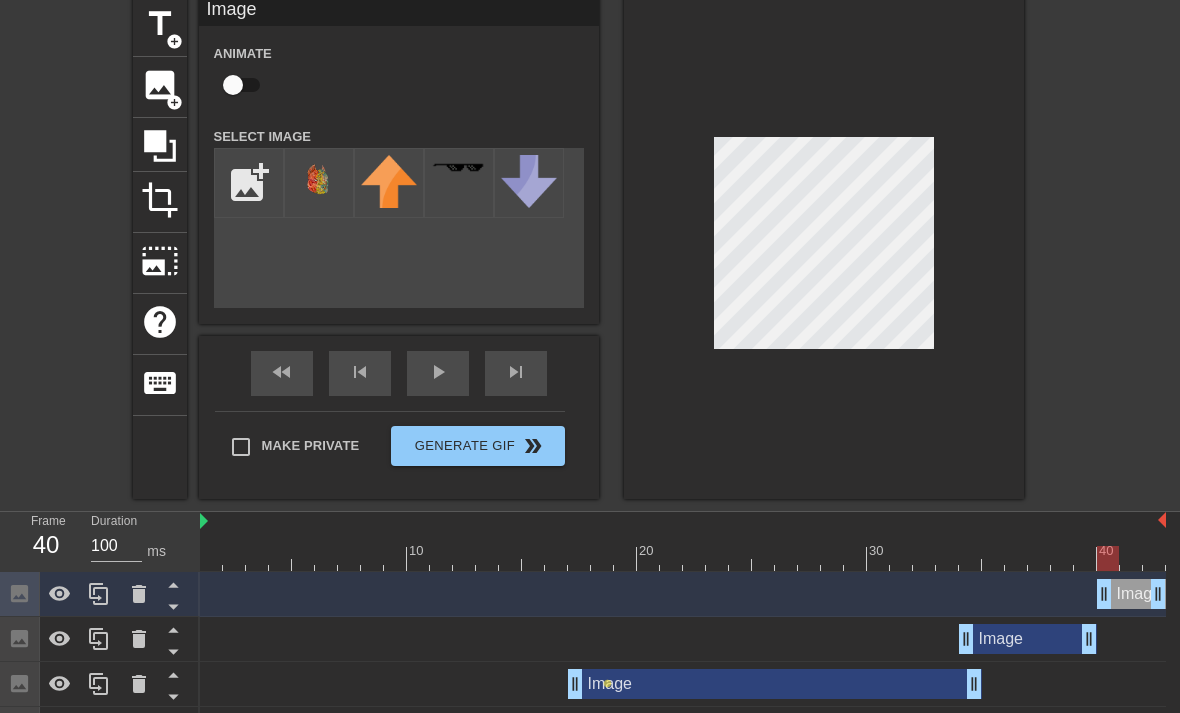 click on "Image Animate Select Image add_photo_alternate fast_rewind skip_previous play_arrow skip_next Make Private Generate Gif double_arrow" at bounding box center [399, 247] 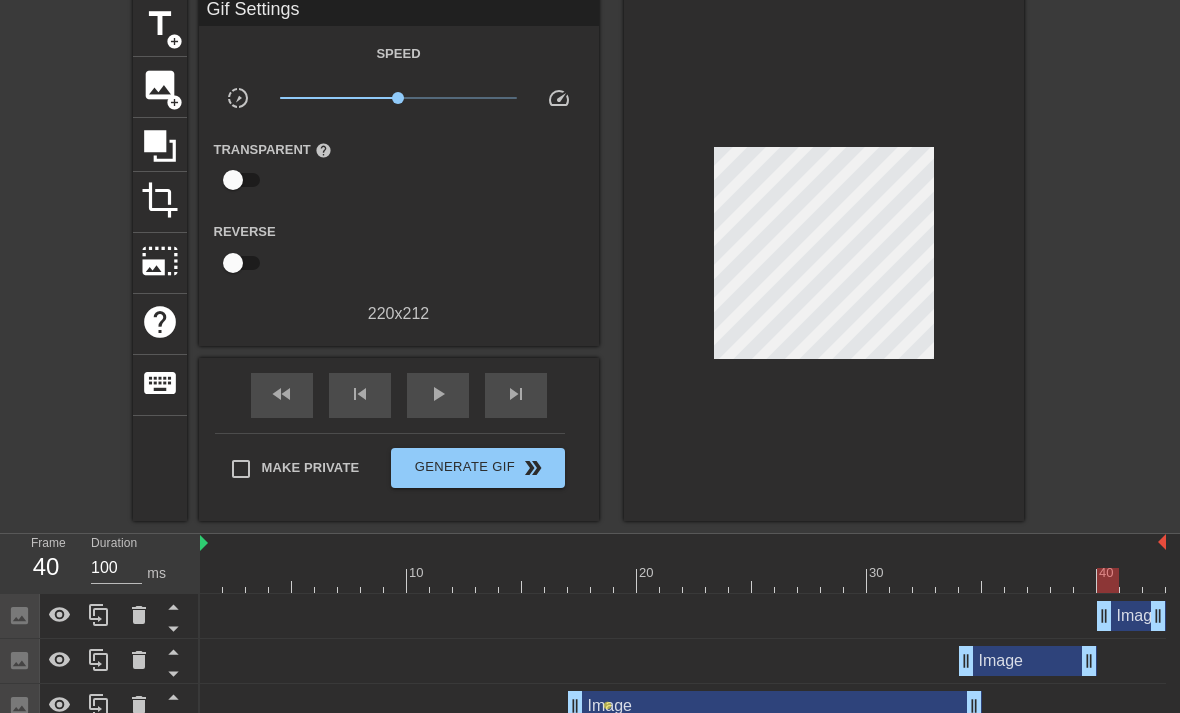 click on "play_arrow" at bounding box center [438, 395] 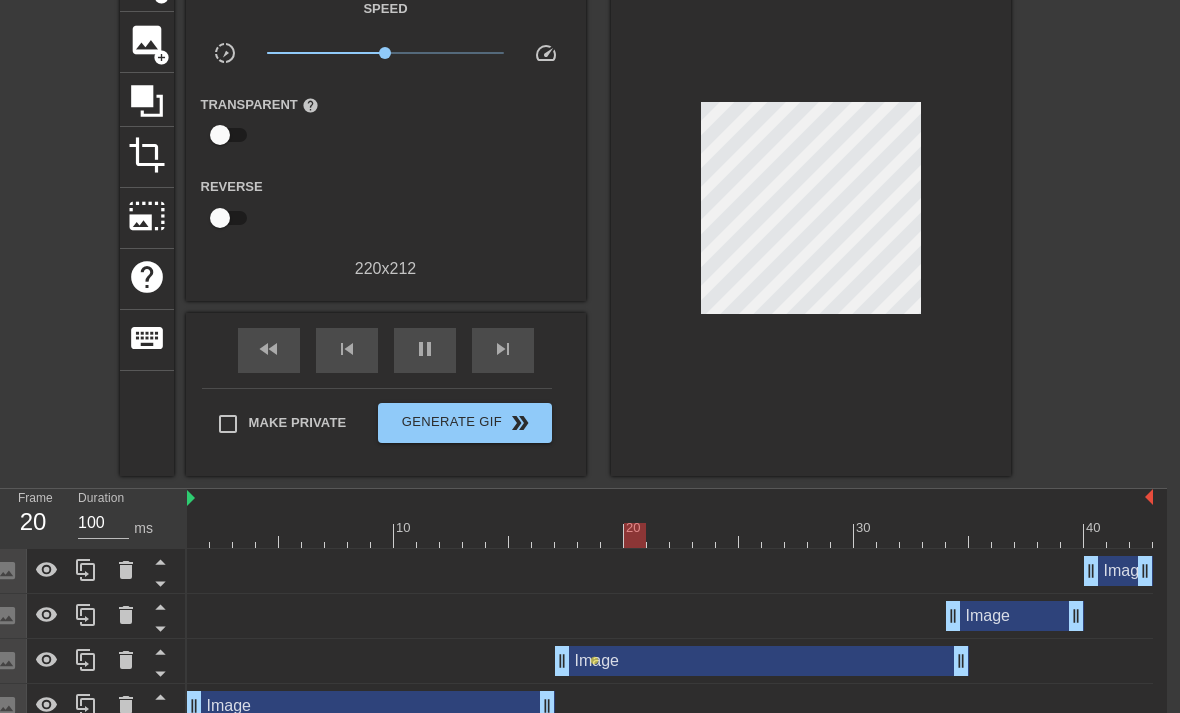 scroll, scrollTop: 128, scrollLeft: 11, axis: both 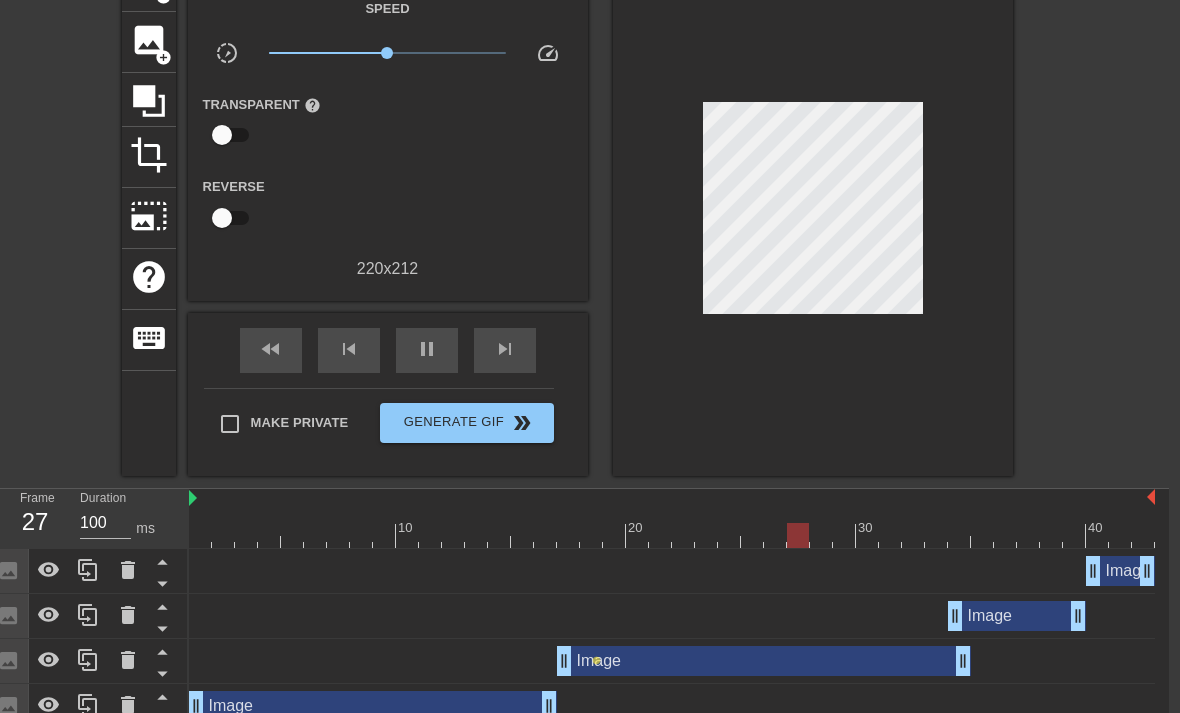 click on "Generate Gif double_arrow" at bounding box center [466, 423] 